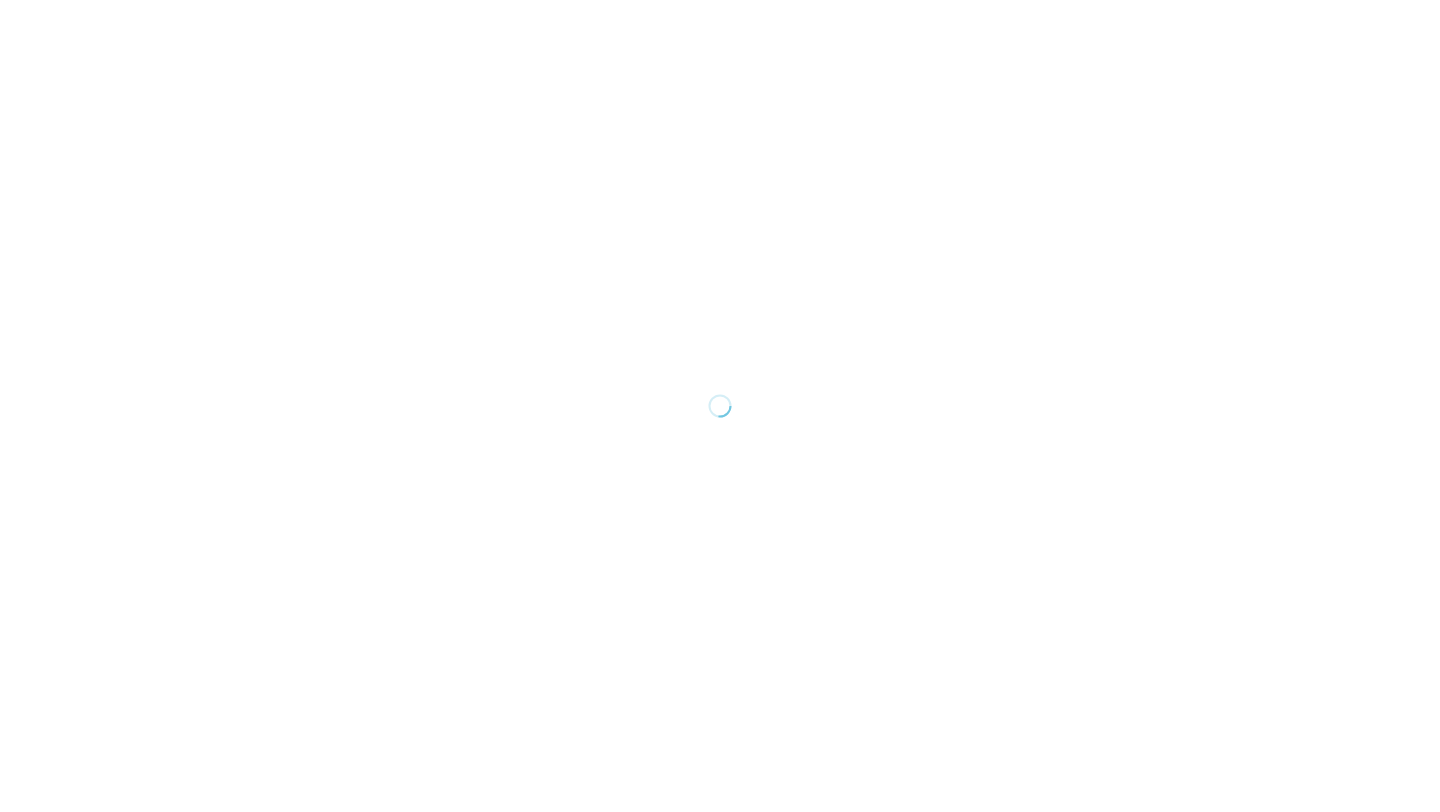 scroll, scrollTop: 0, scrollLeft: 0, axis: both 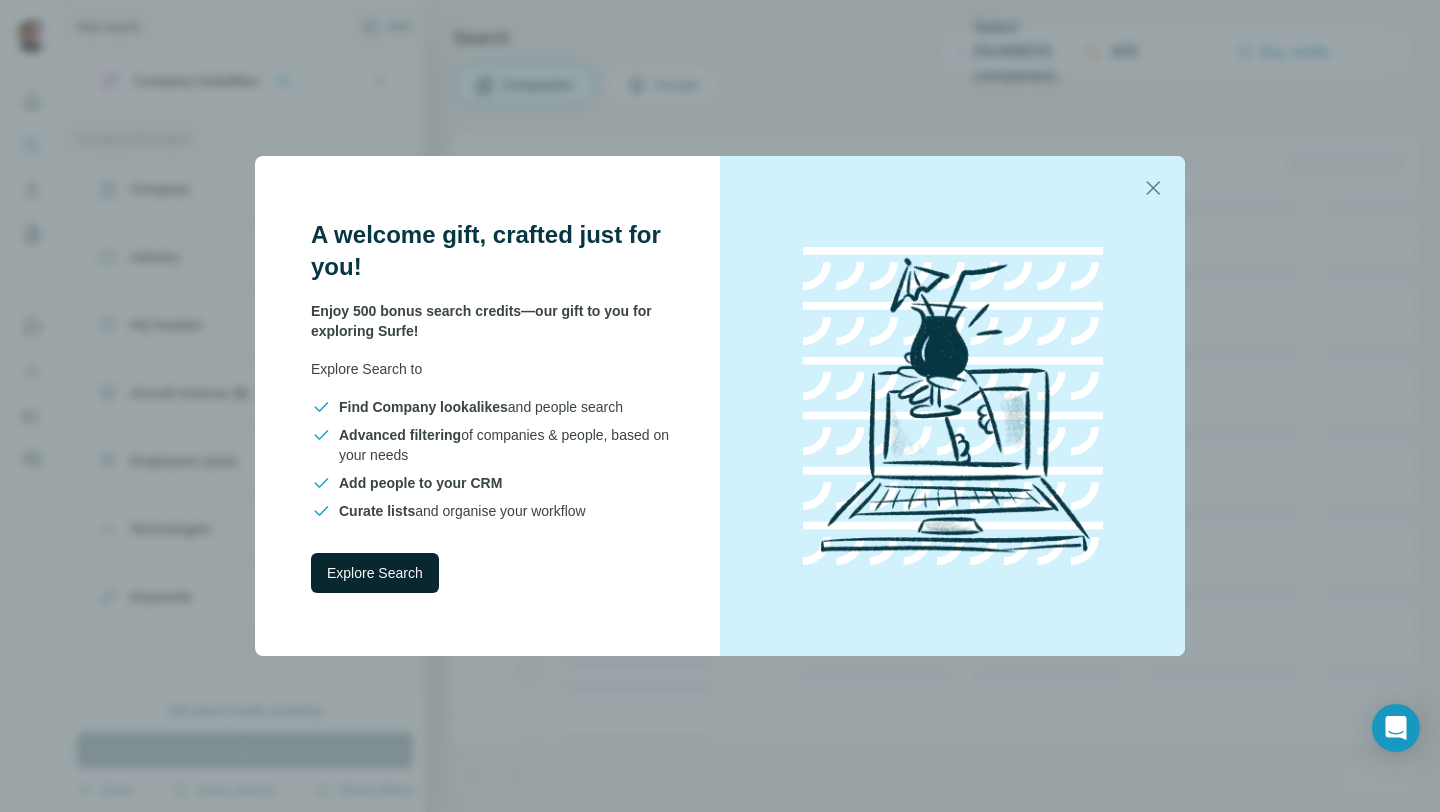 click on "Explore Search" at bounding box center [375, 573] 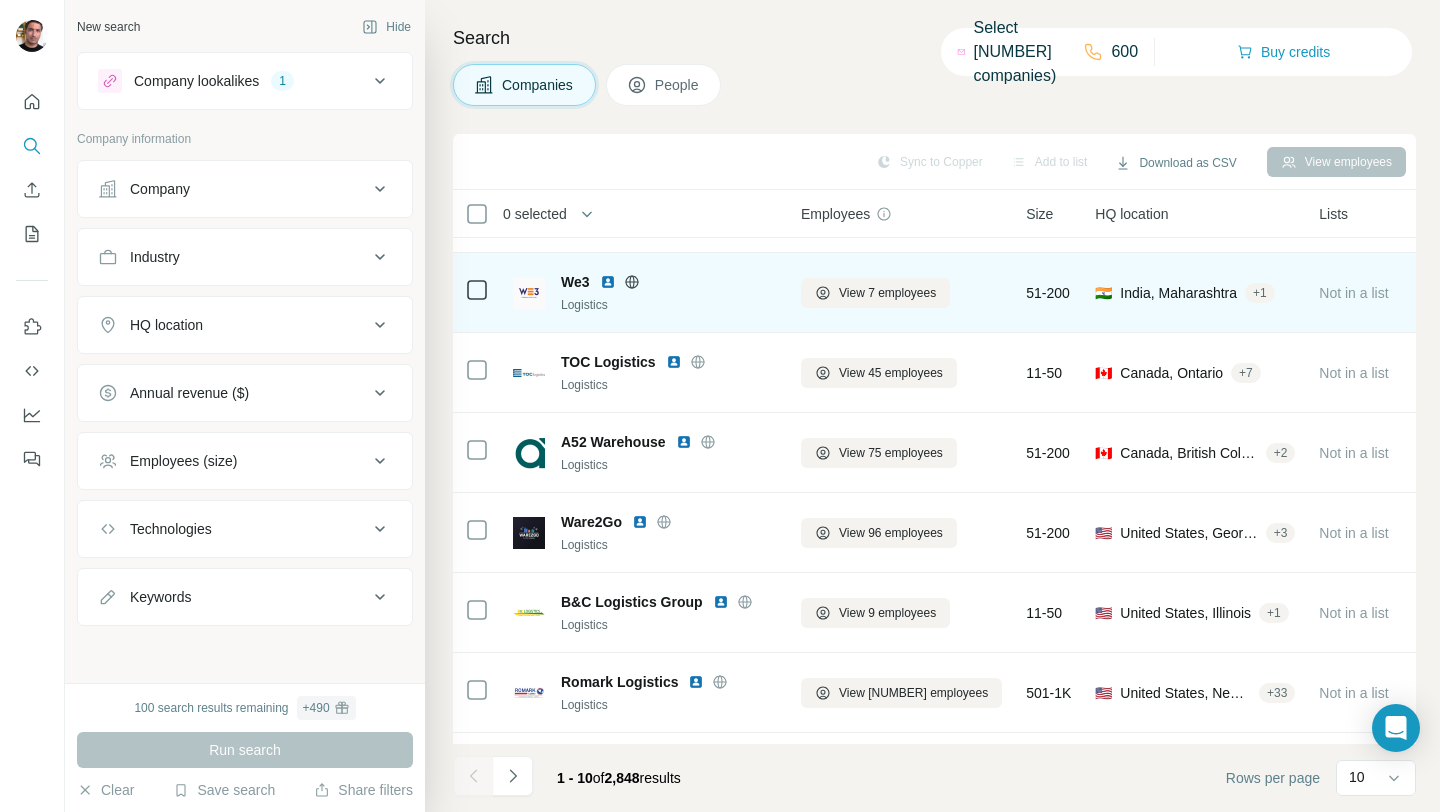 scroll, scrollTop: 0, scrollLeft: 0, axis: both 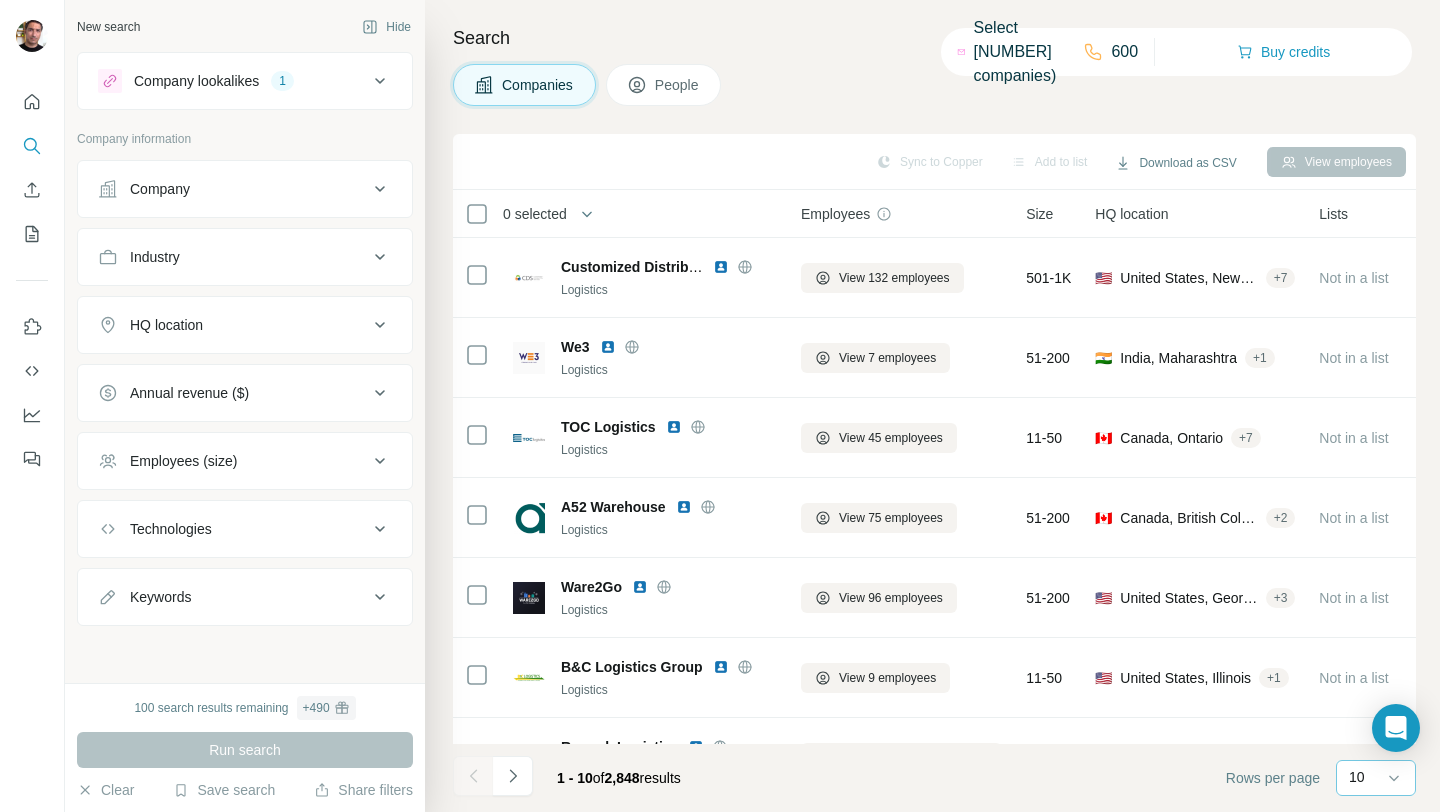 click on "10" at bounding box center (1374, 777) 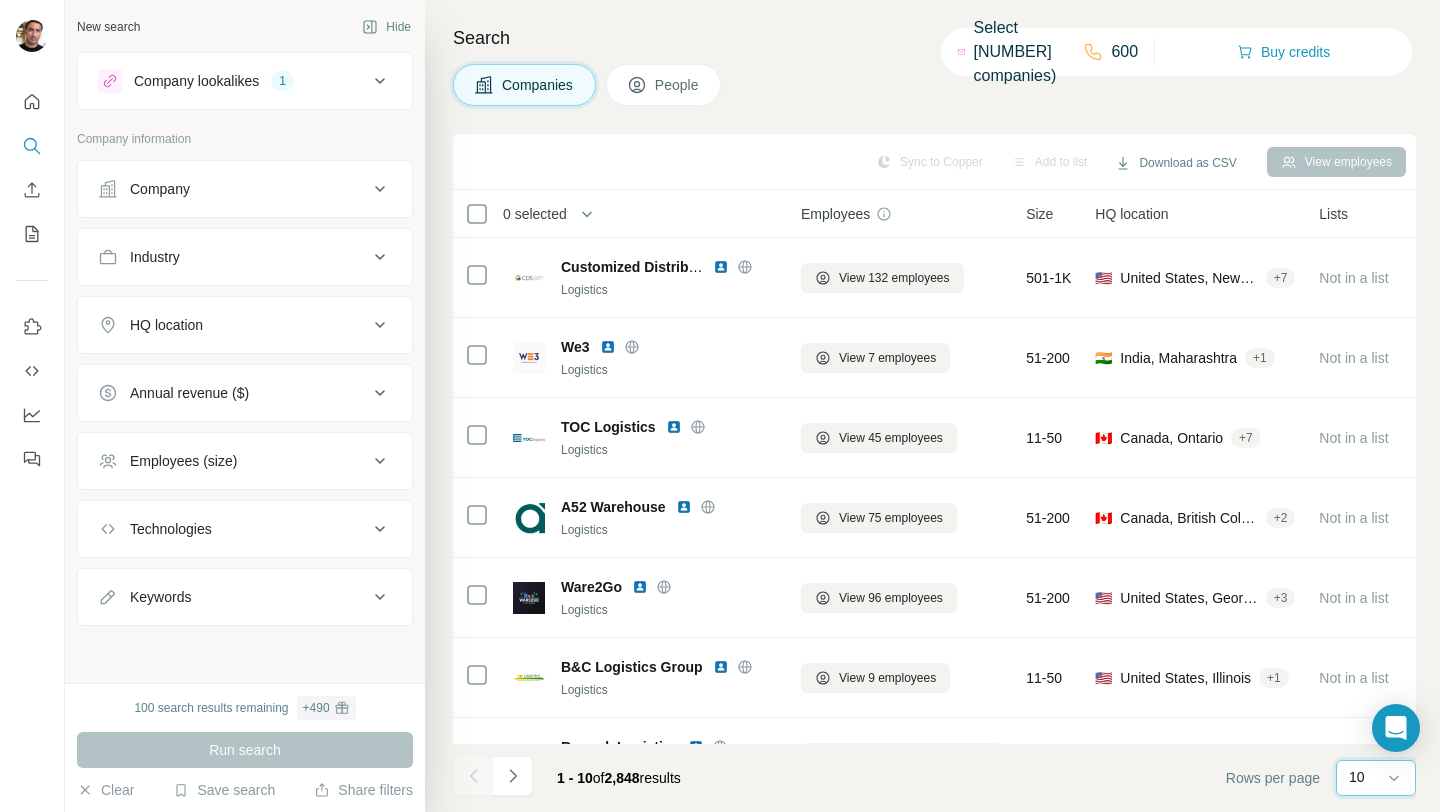 scroll, scrollTop: 0, scrollLeft: 0, axis: both 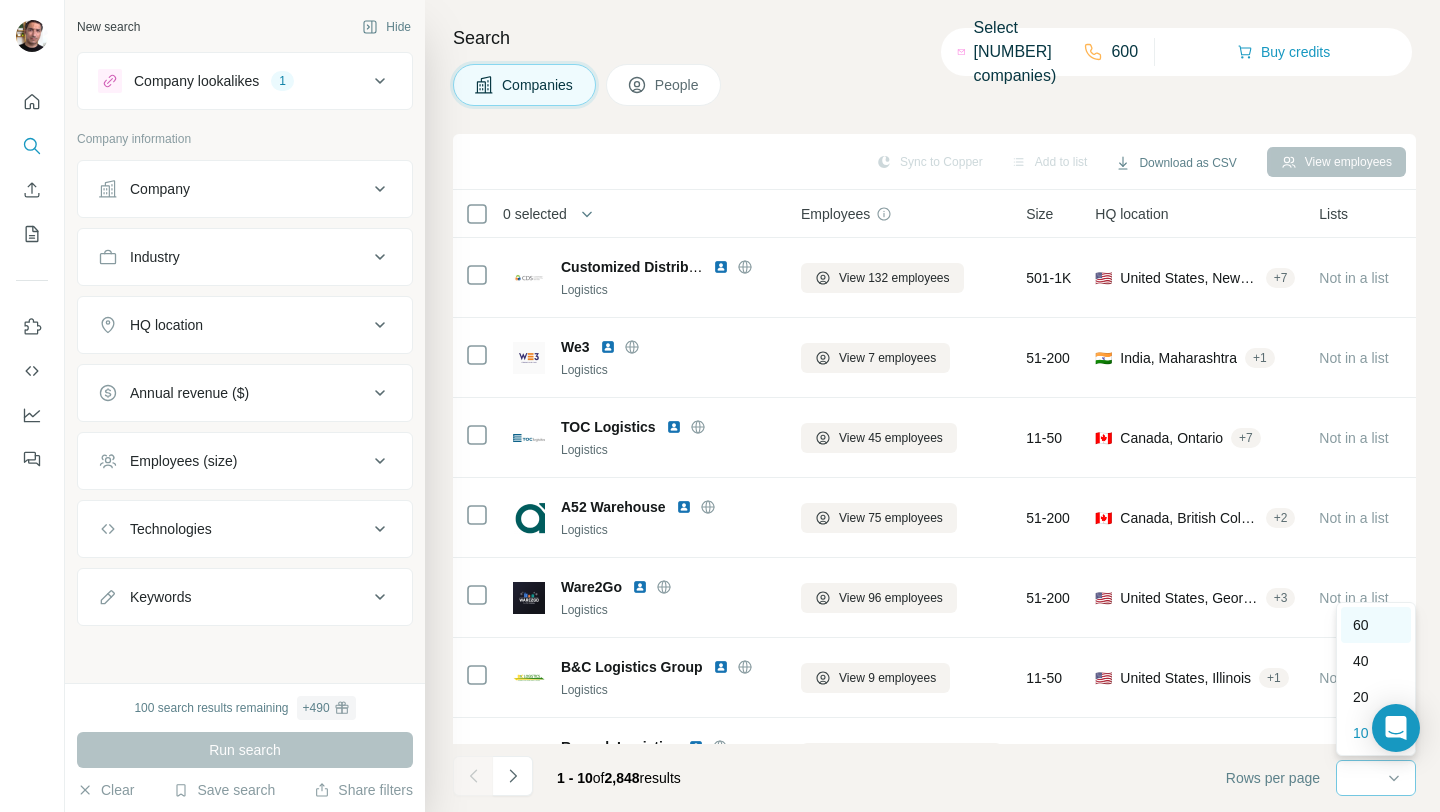 click on "60" at bounding box center [1361, 625] 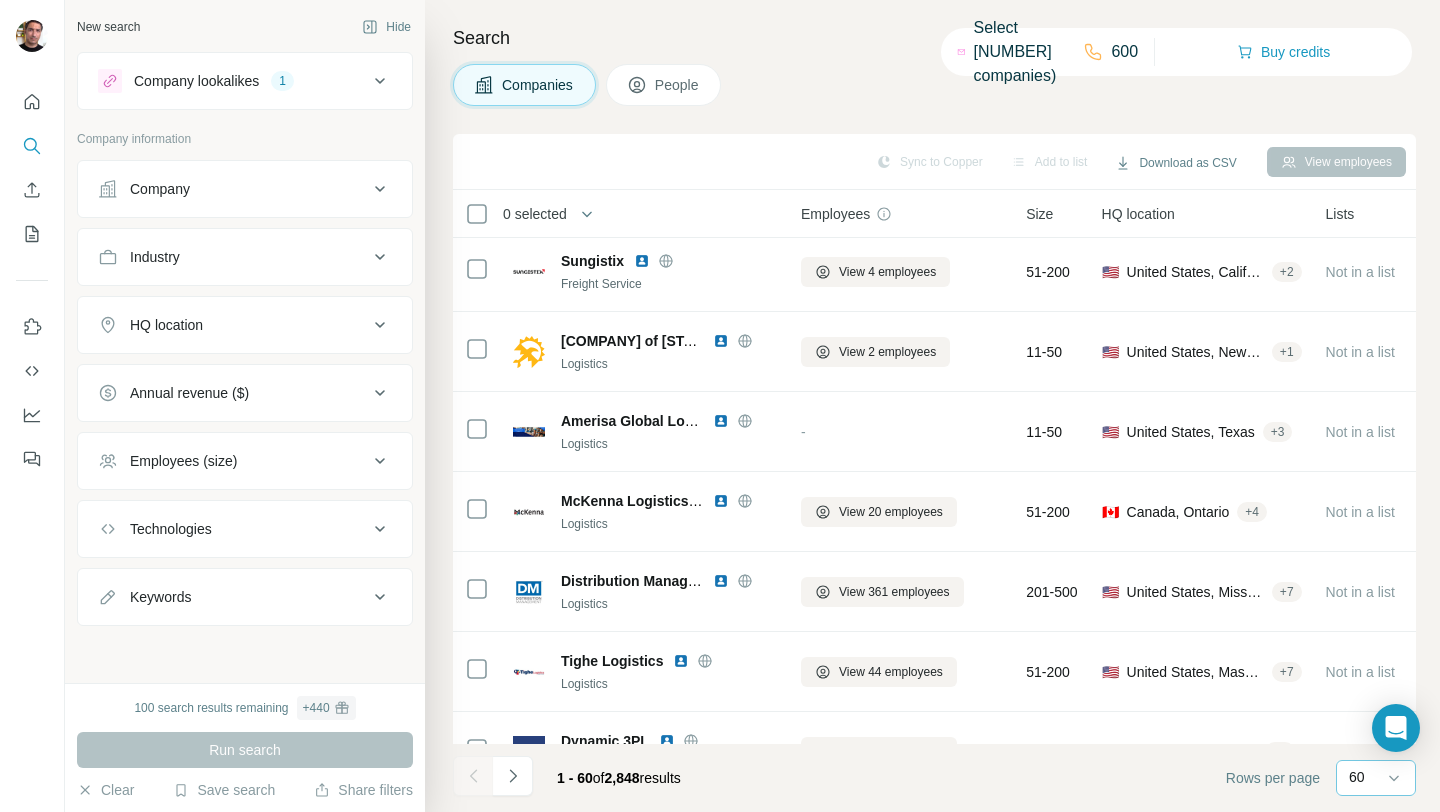 scroll, scrollTop: 1224, scrollLeft: 0, axis: vertical 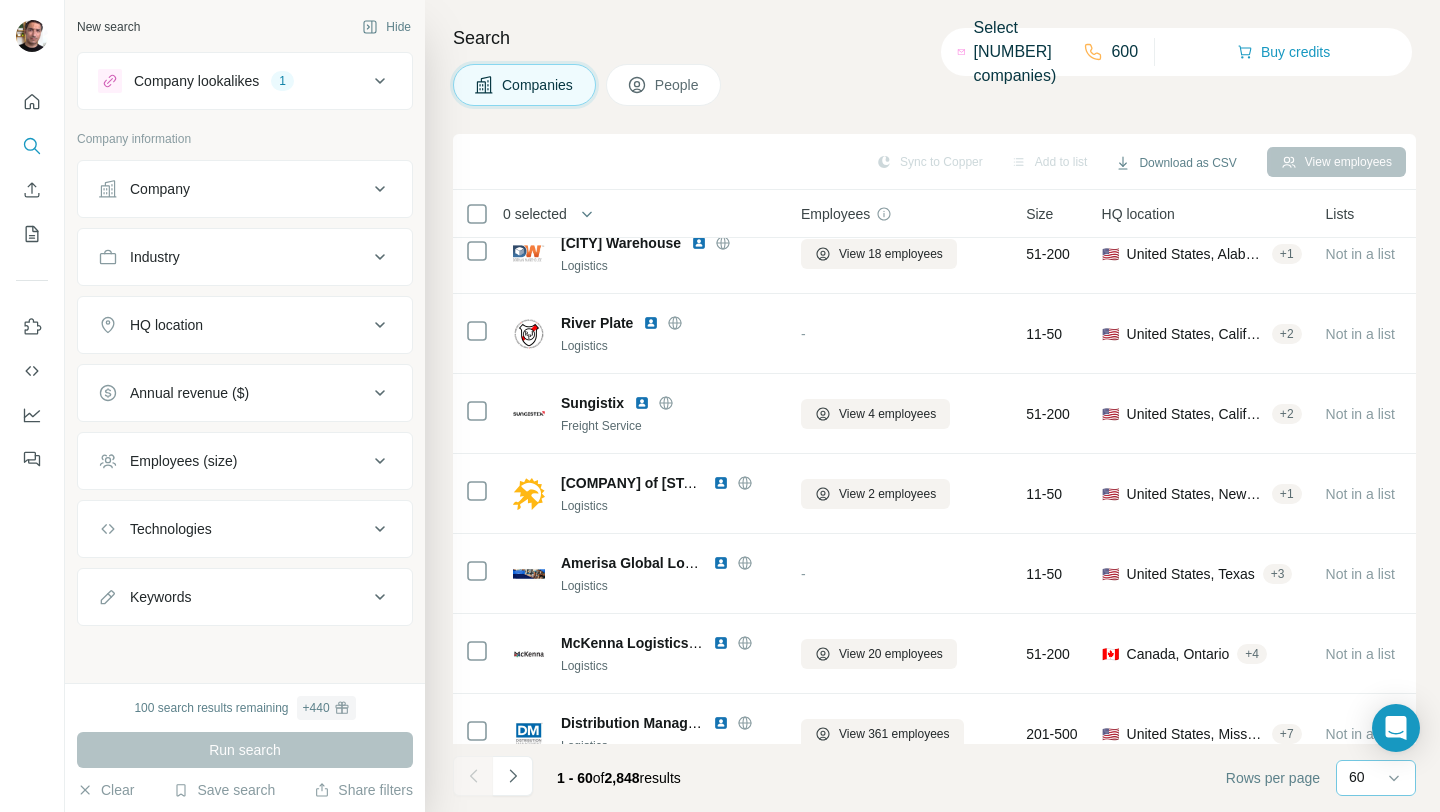 click on "Employees" at bounding box center [835, 214] 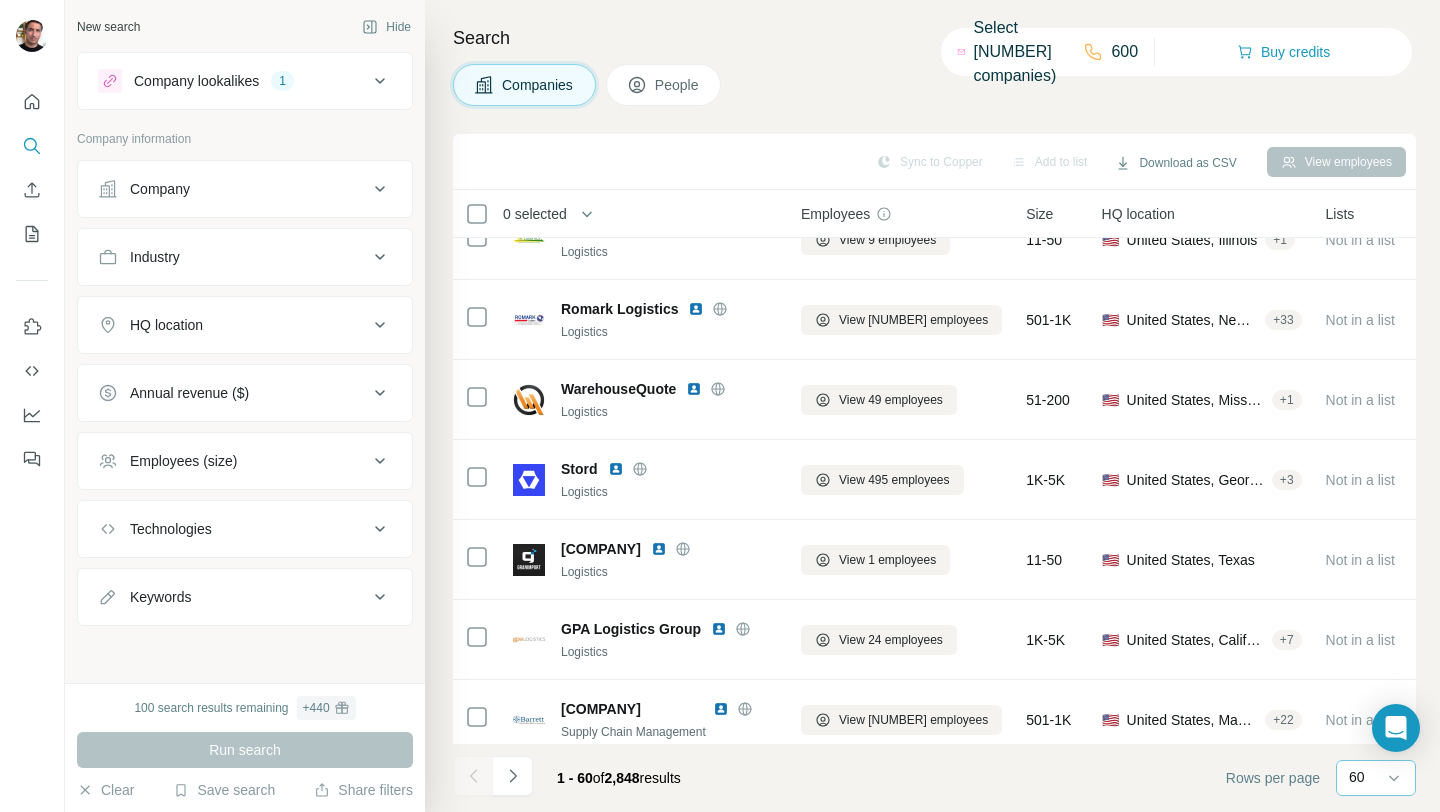 scroll, scrollTop: 453, scrollLeft: 0, axis: vertical 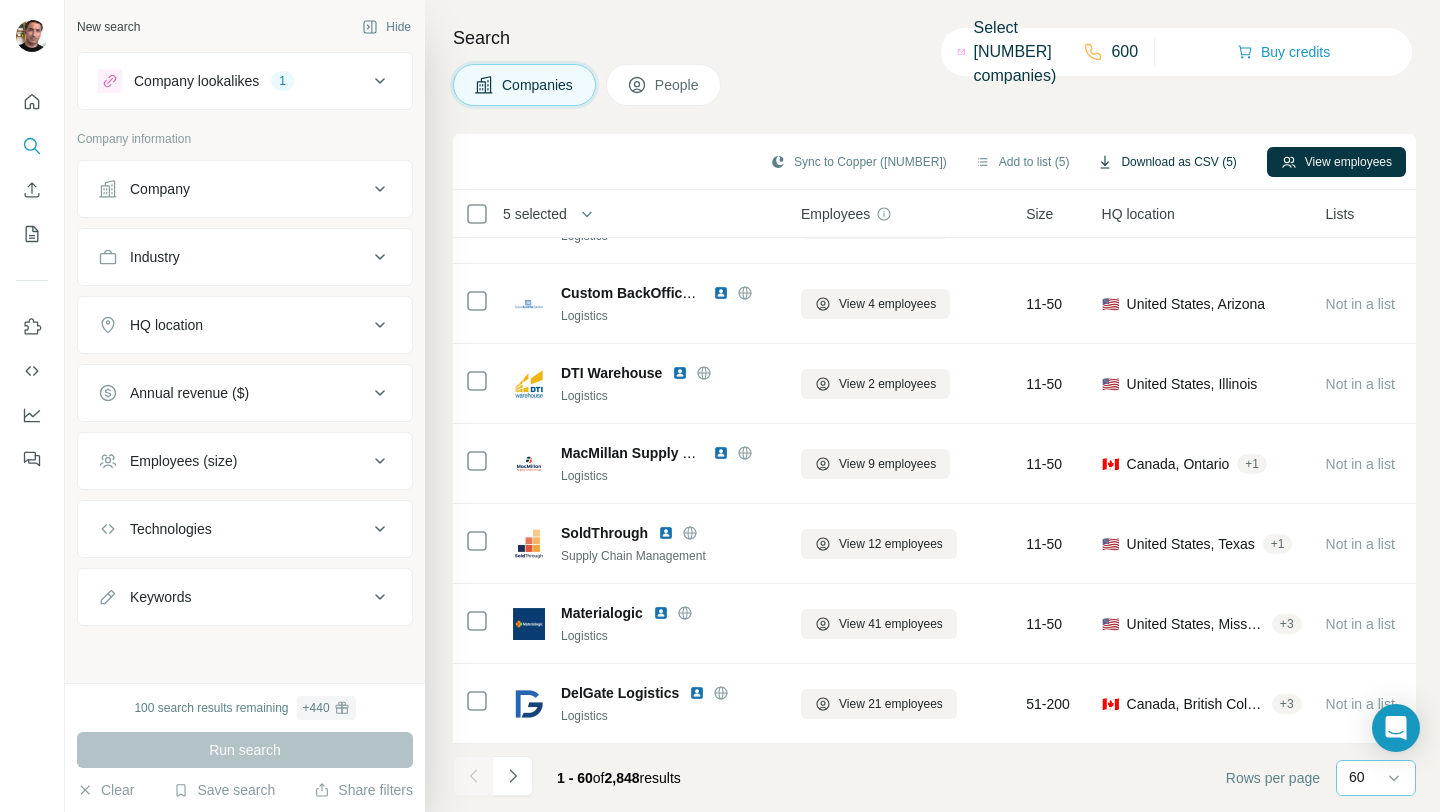 click on "Download as CSV (5)" at bounding box center (1166, 162) 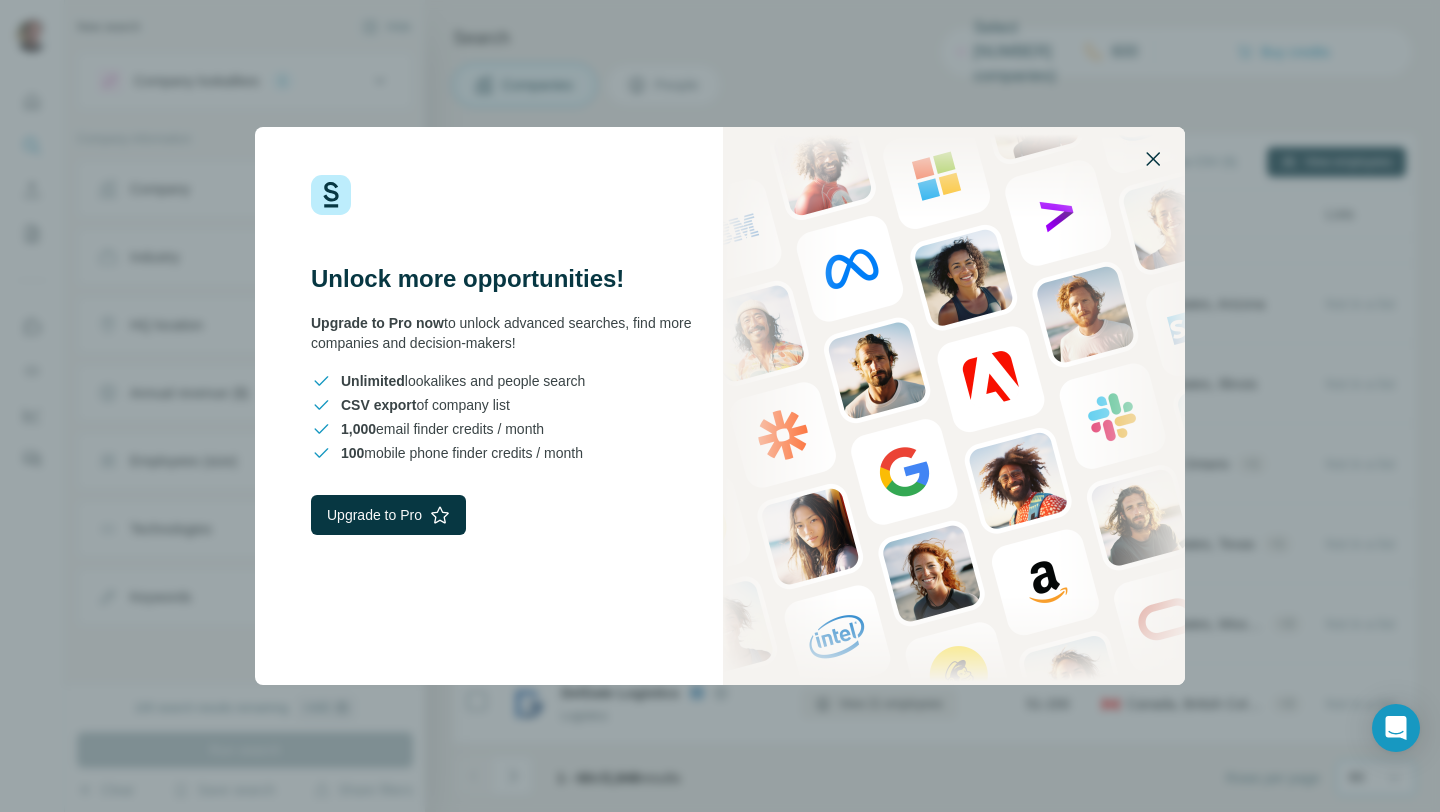 click 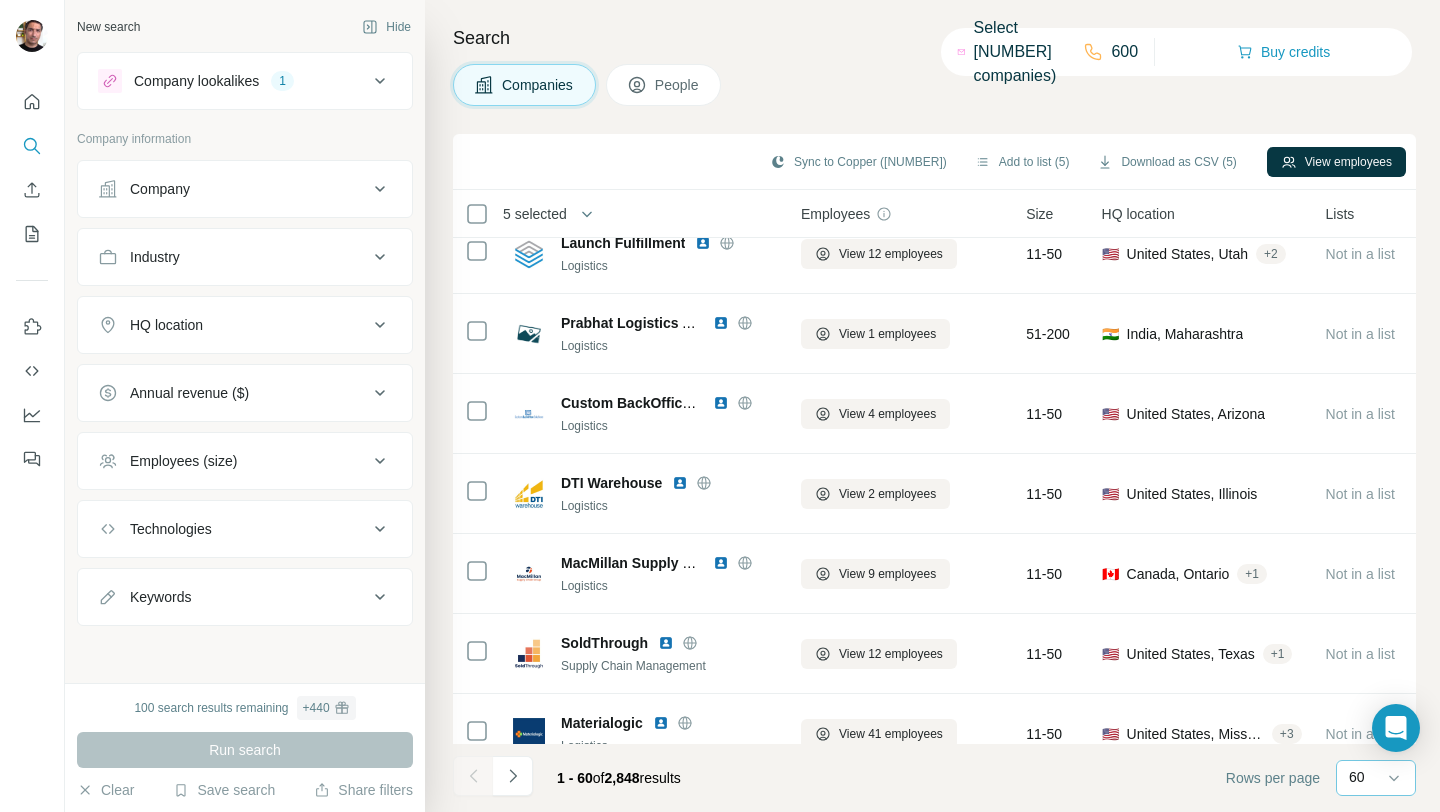 scroll, scrollTop: 4294, scrollLeft: 0, axis: vertical 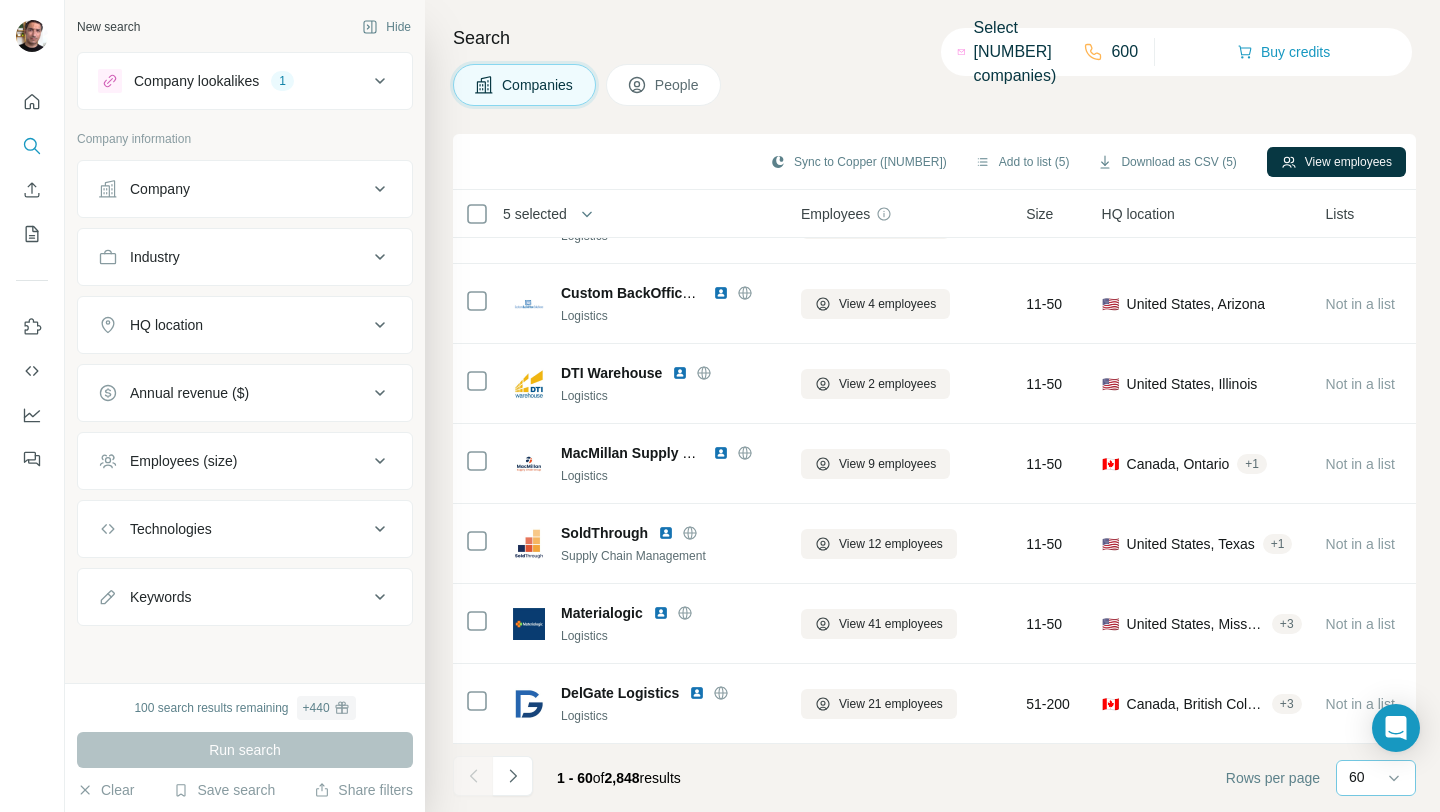 click 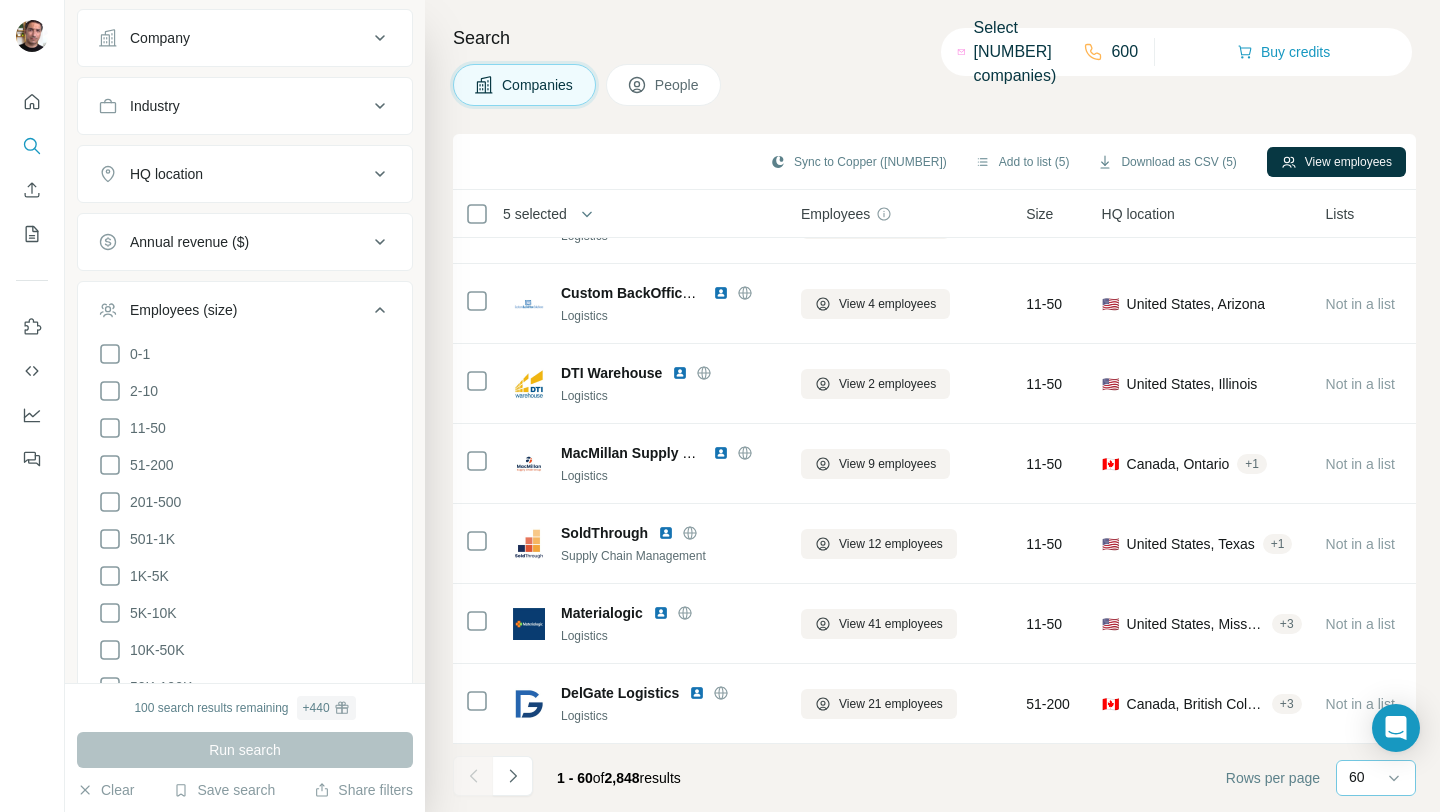 scroll, scrollTop: 164, scrollLeft: 0, axis: vertical 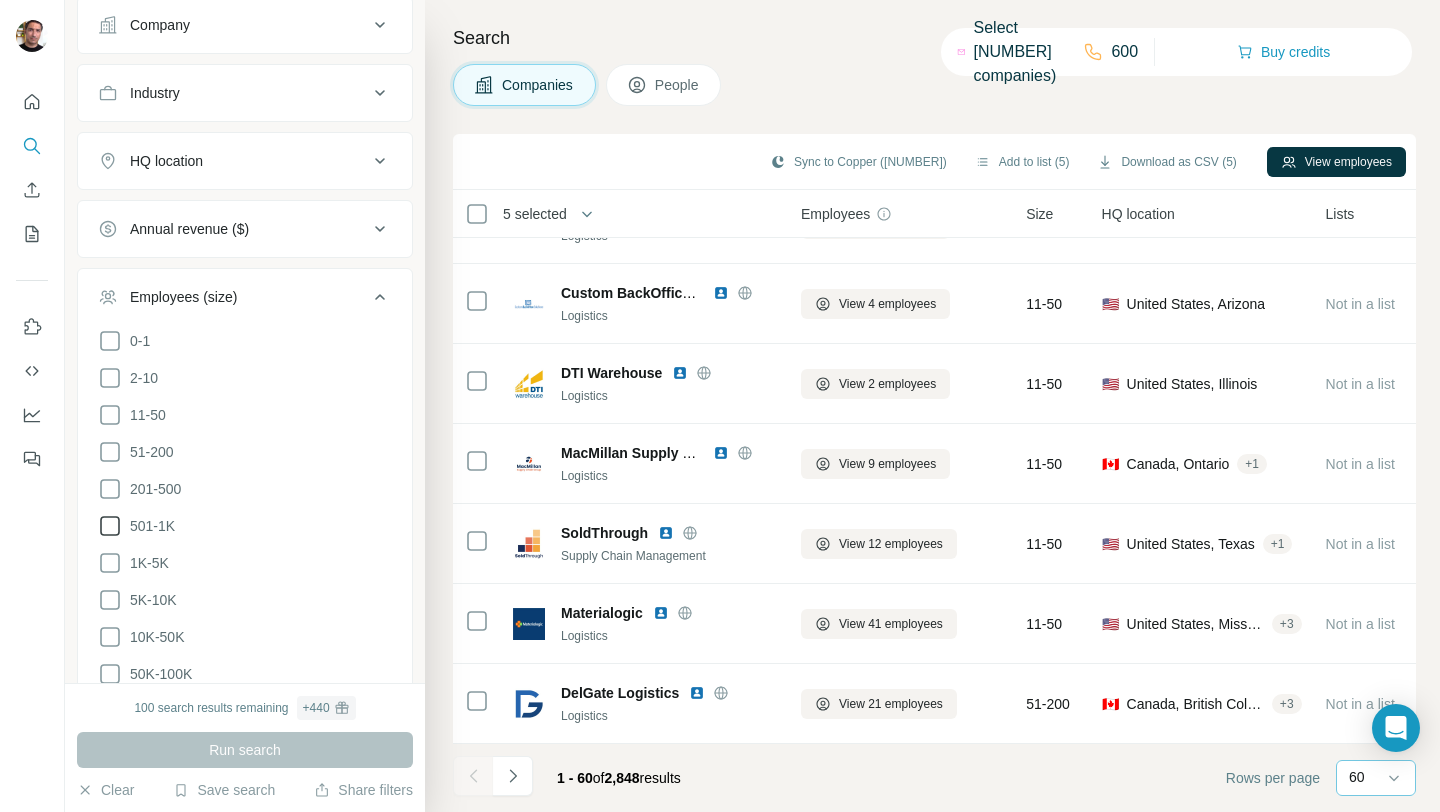 click 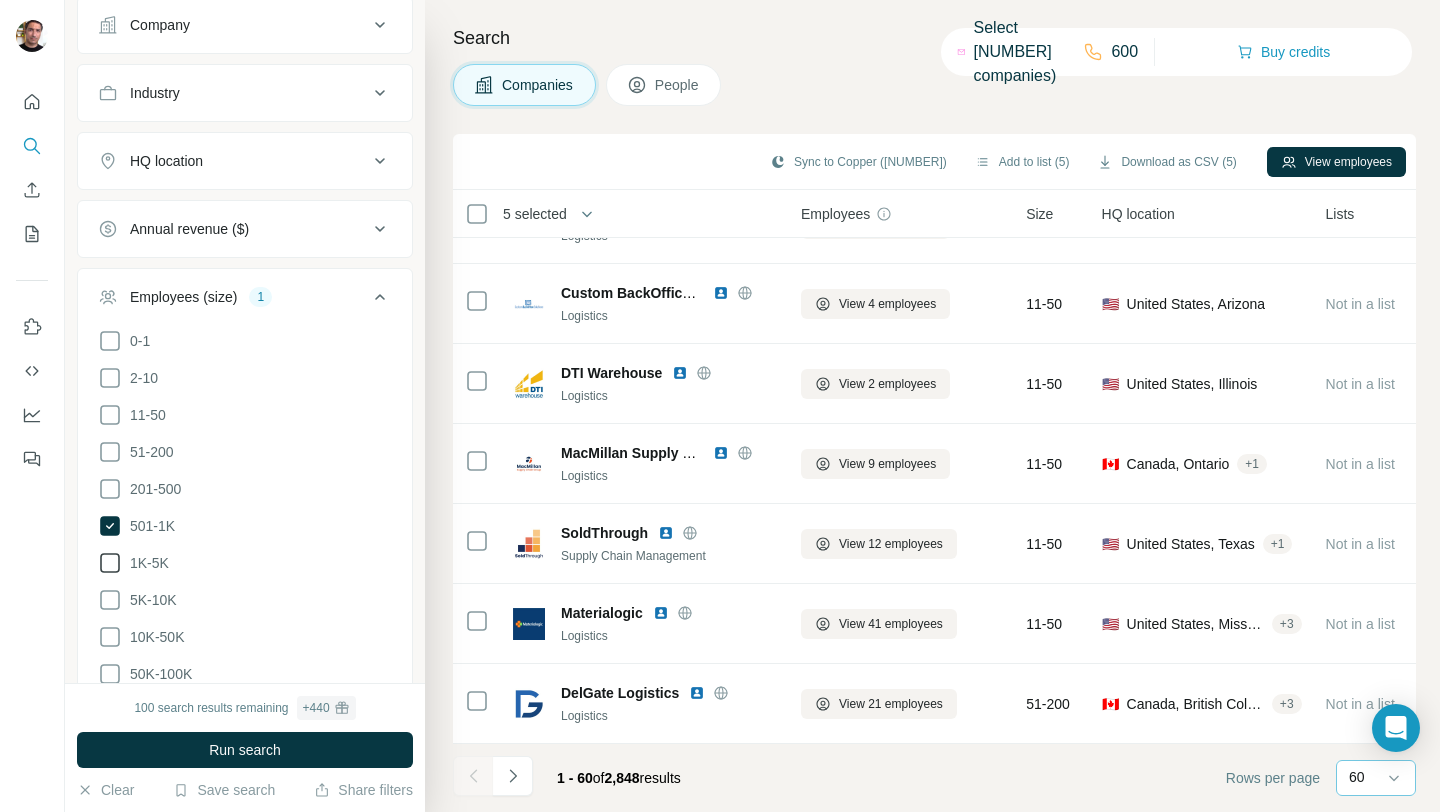 click 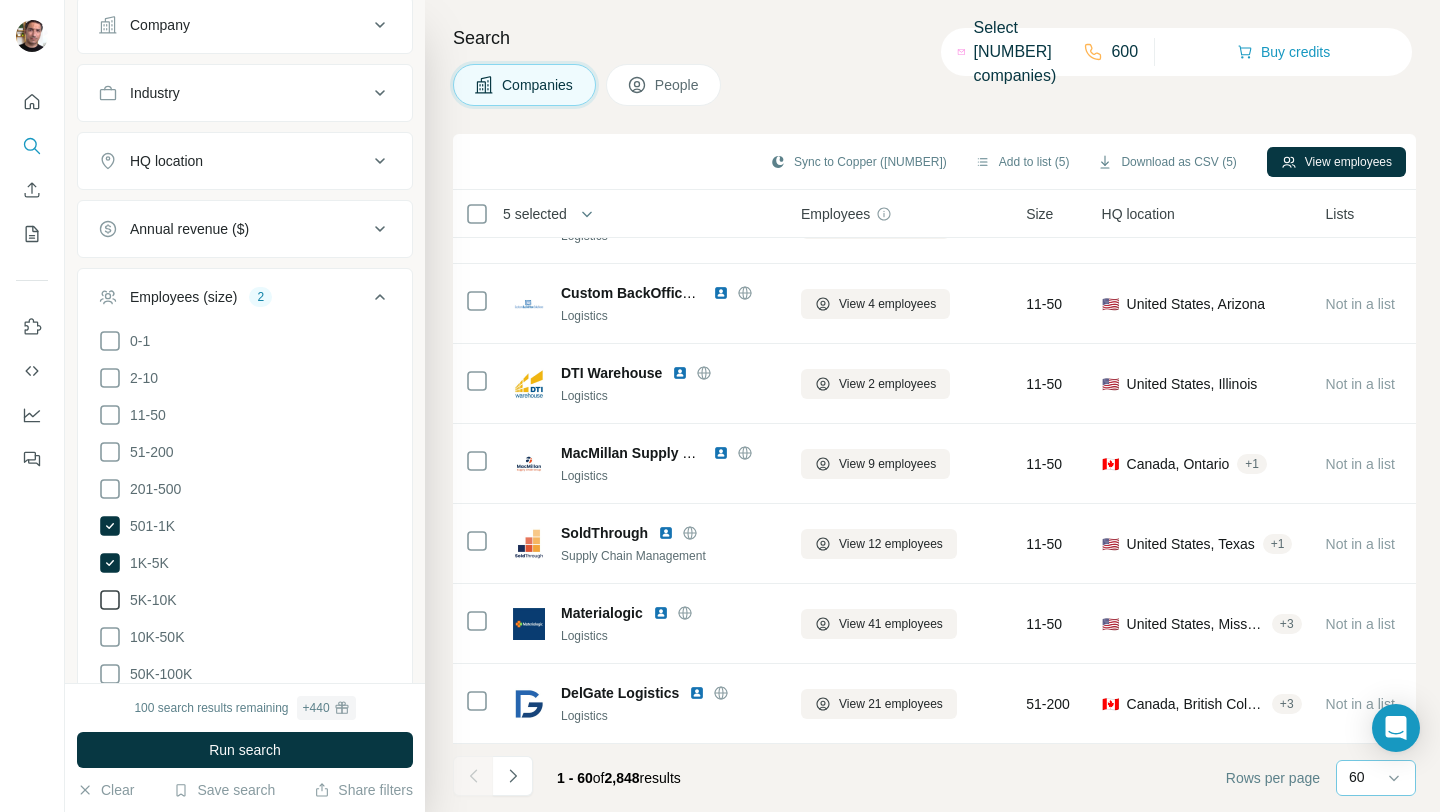 click 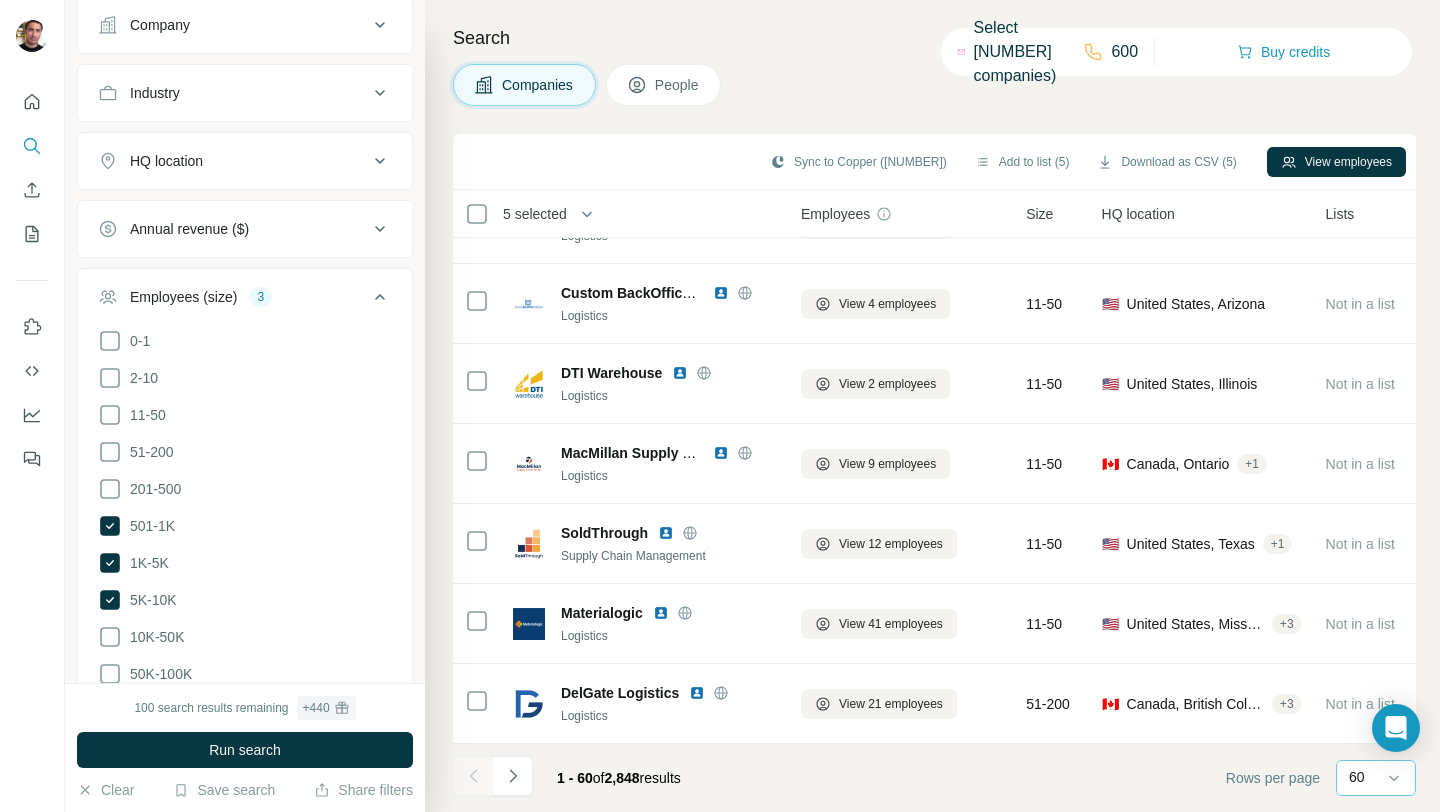 click on "Industry" at bounding box center [245, 93] 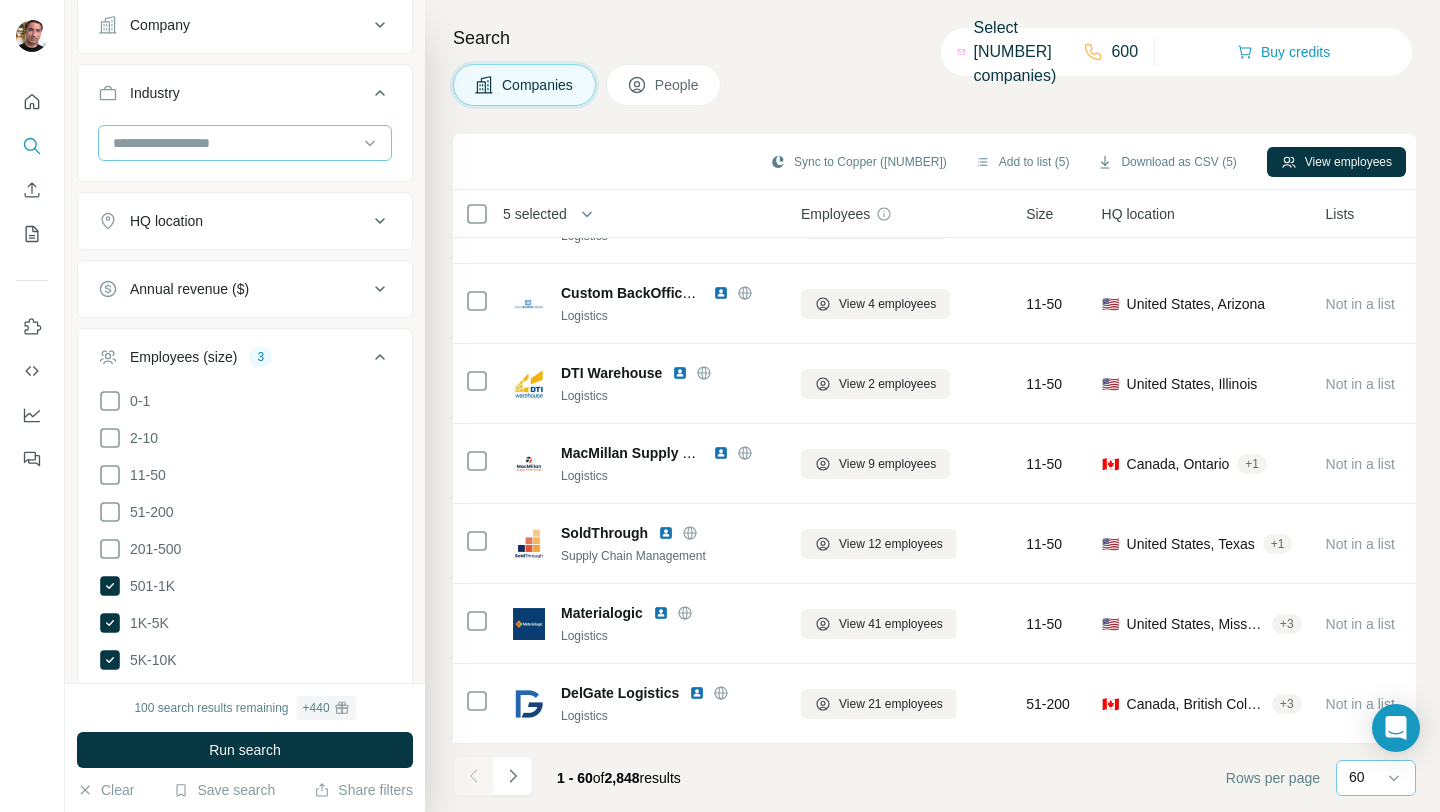 click at bounding box center (234, 143) 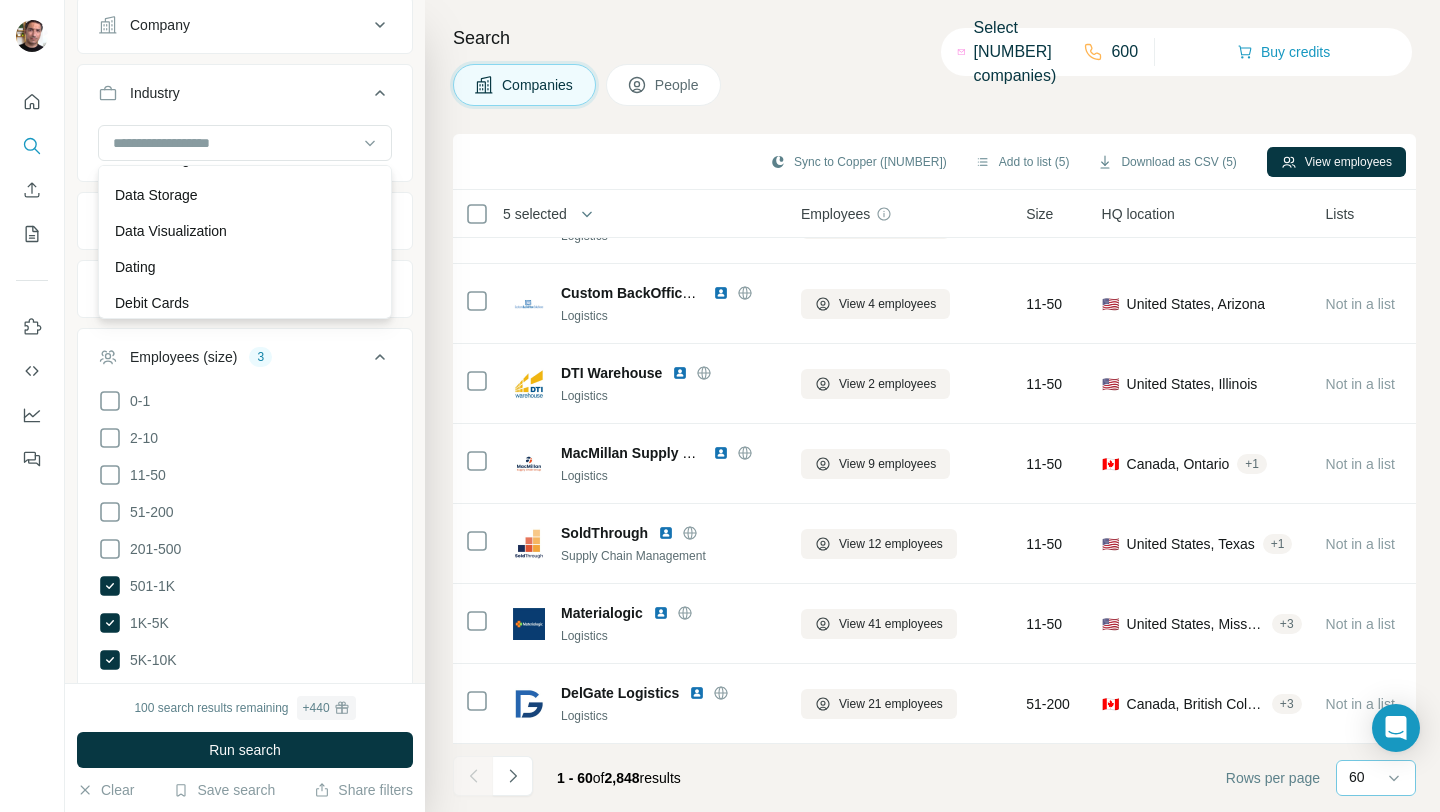 scroll, scrollTop: 5654, scrollLeft: 0, axis: vertical 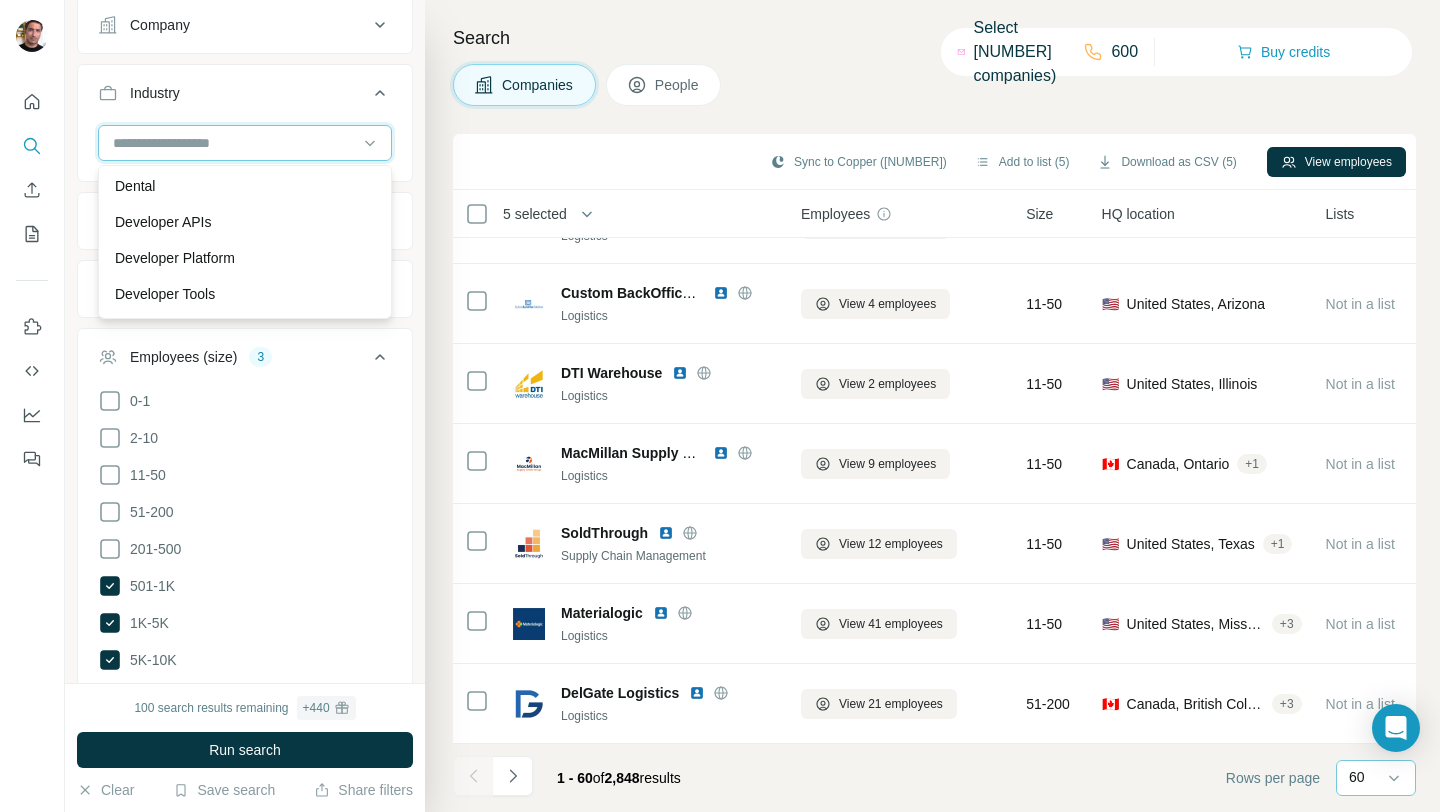 click at bounding box center (234, 143) 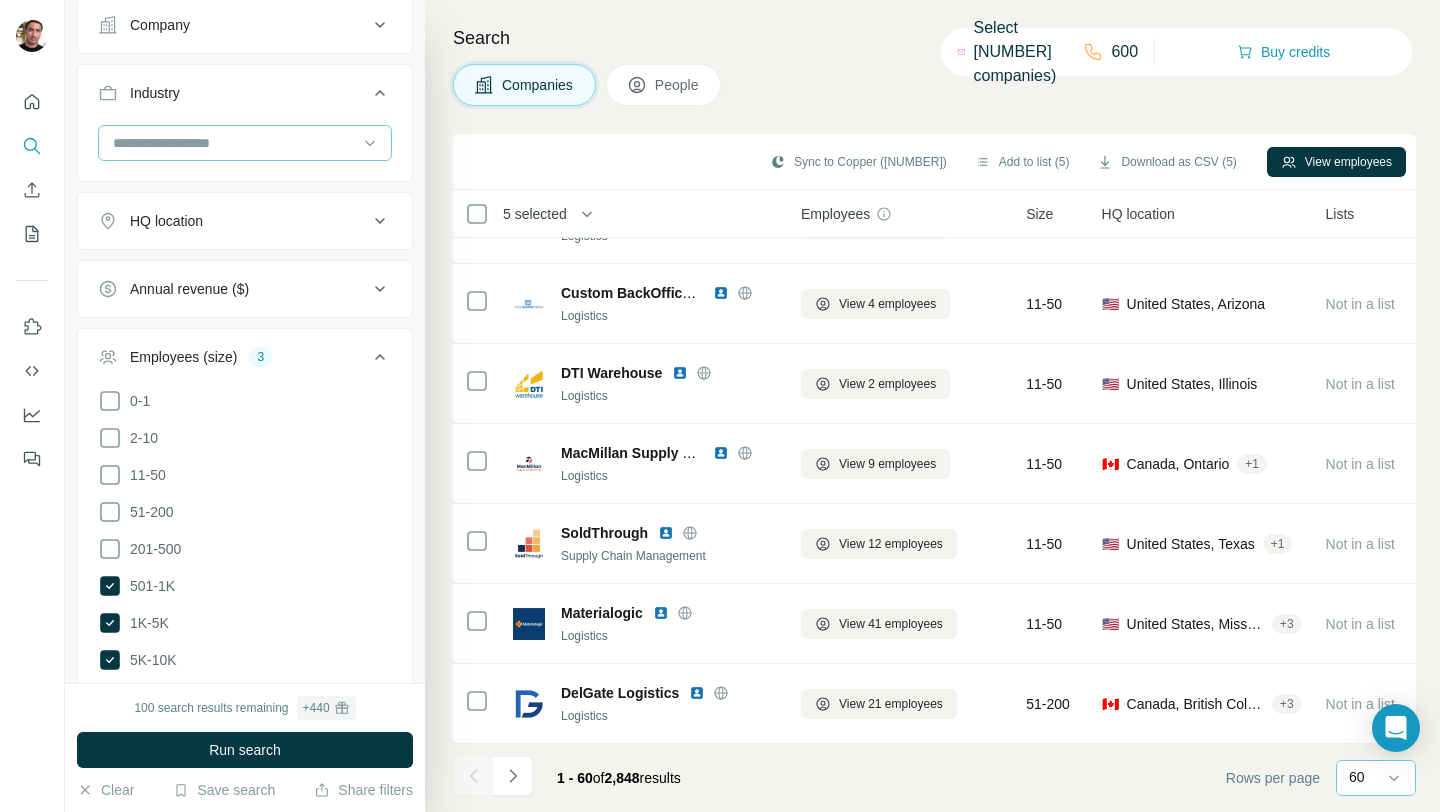 click at bounding box center (234, 143) 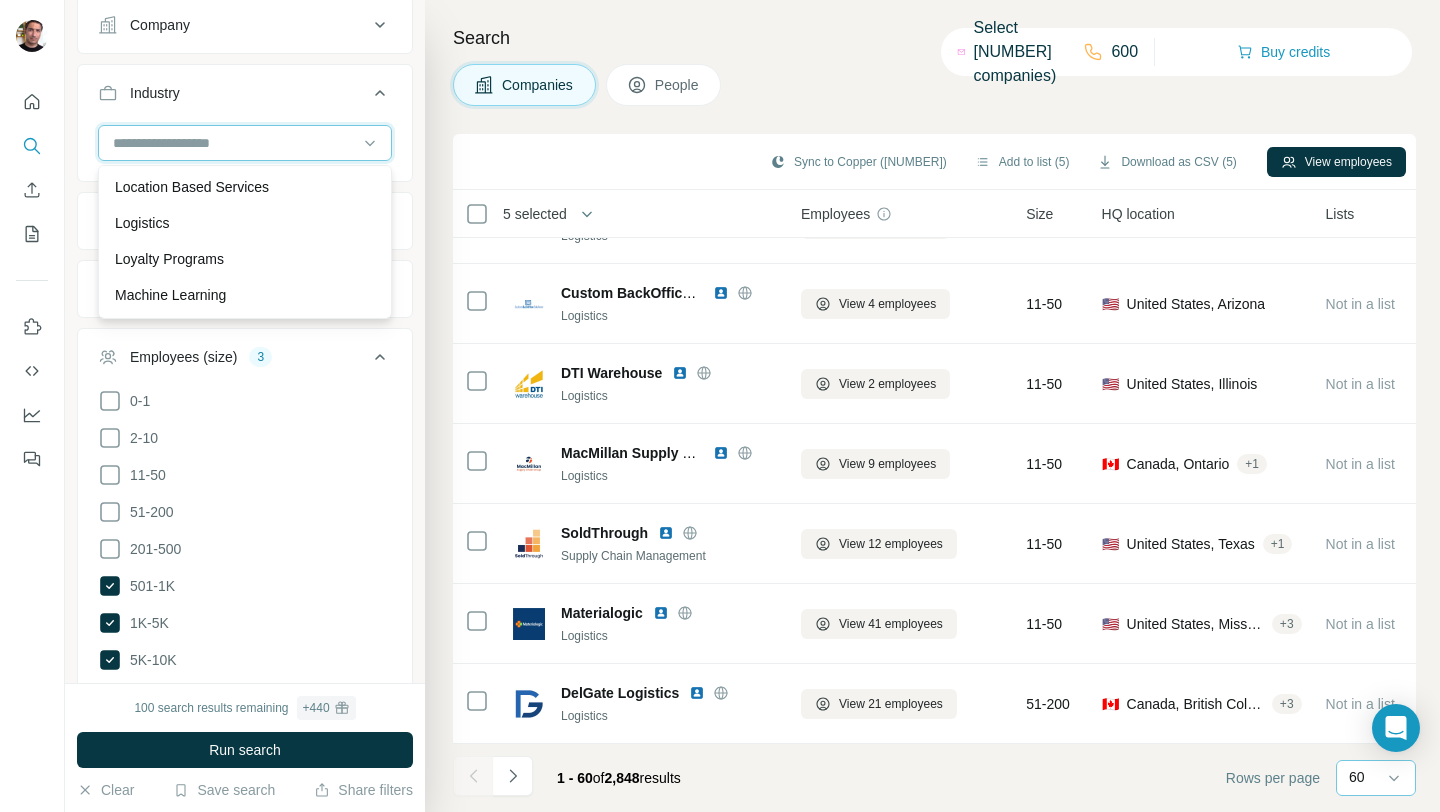 scroll, scrollTop: 12411, scrollLeft: 0, axis: vertical 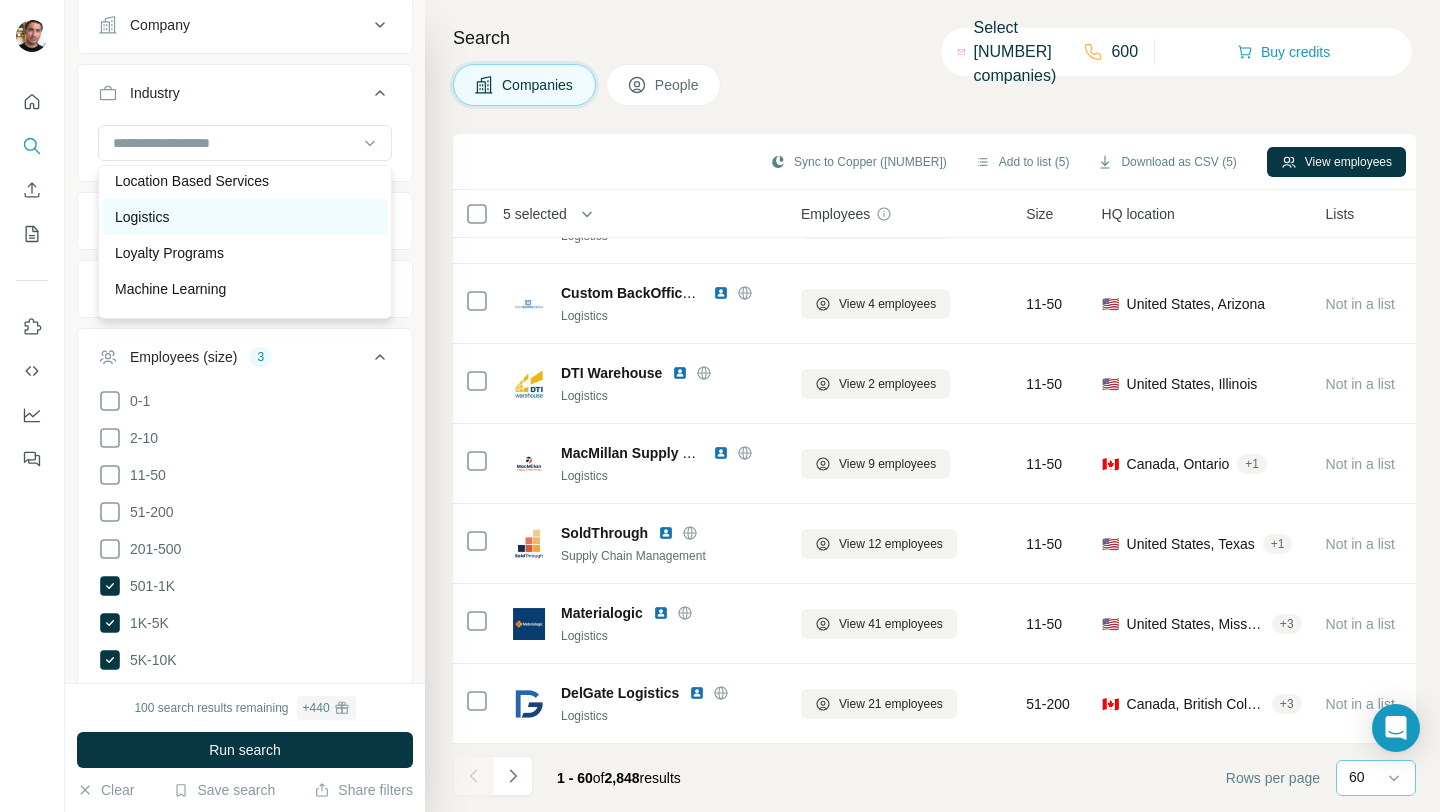 click on "Logistics" at bounding box center [142, 217] 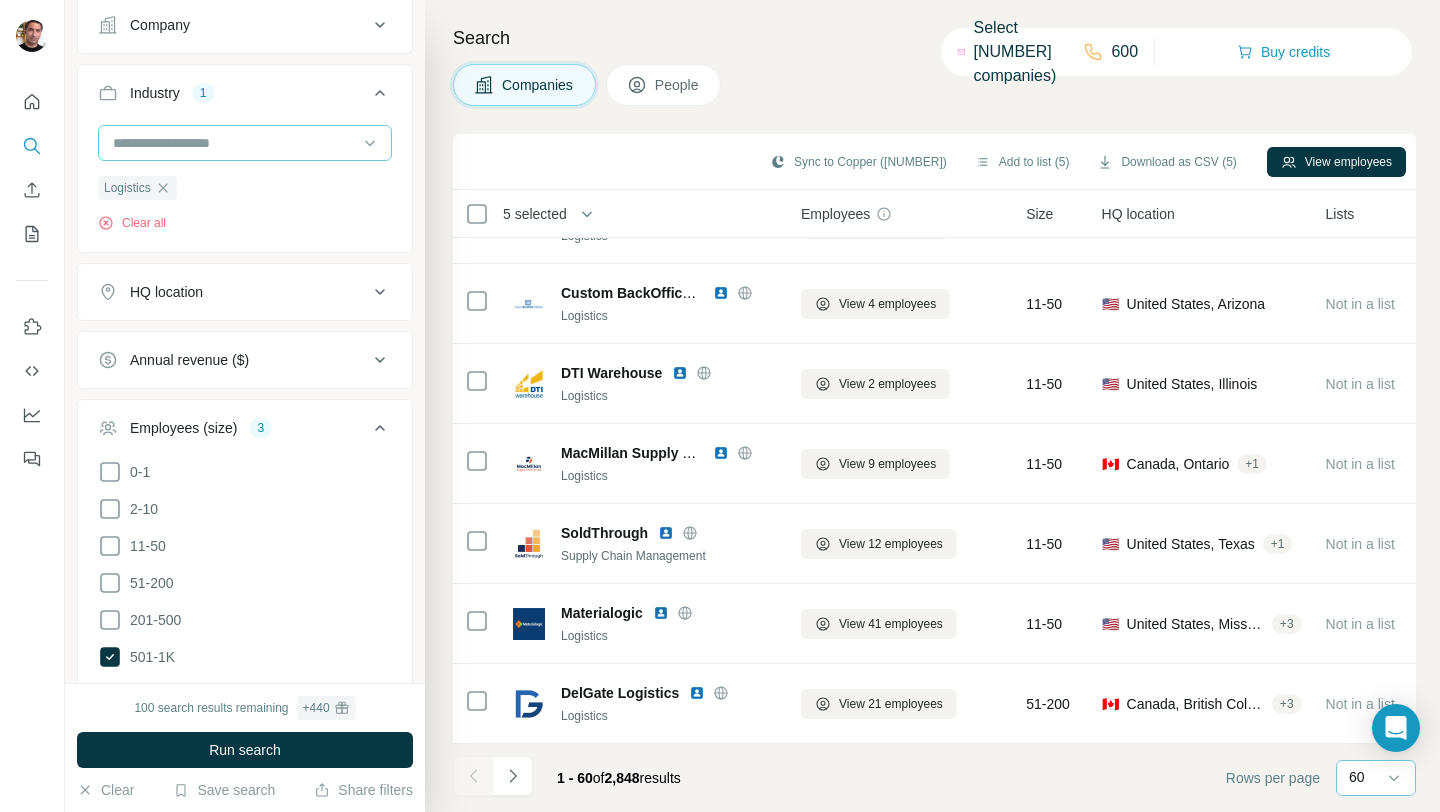 click at bounding box center (234, 143) 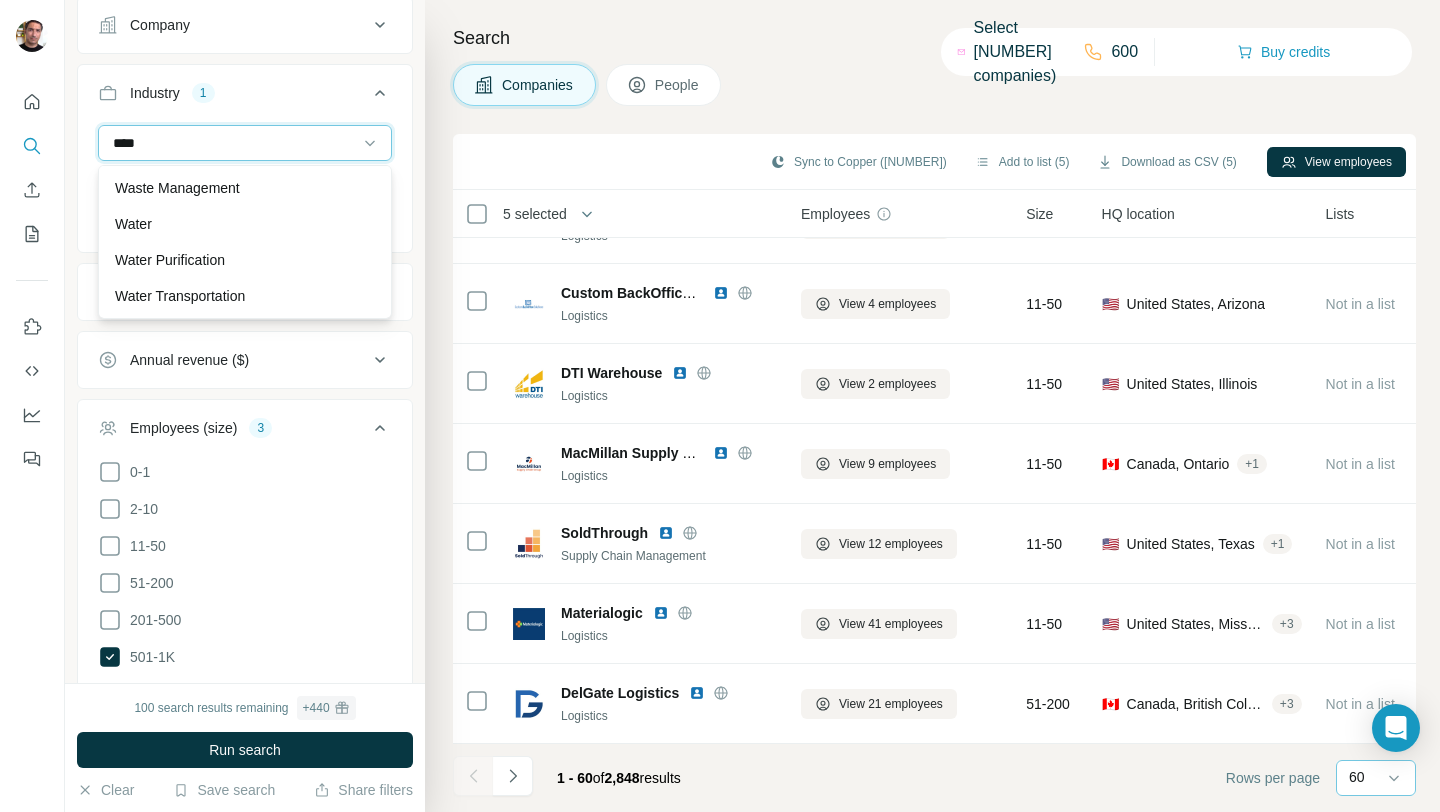 scroll, scrollTop: 180, scrollLeft: 0, axis: vertical 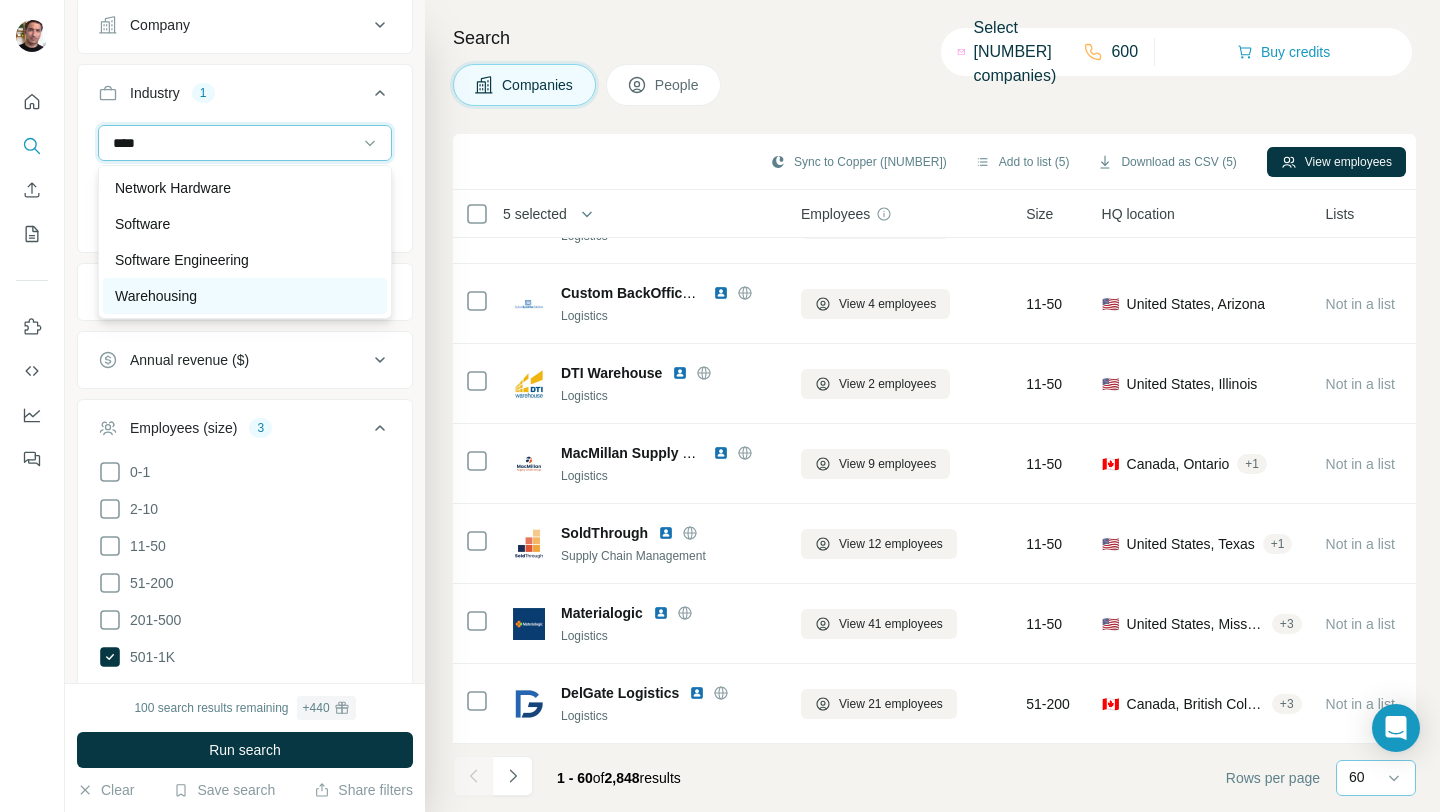 type on "****" 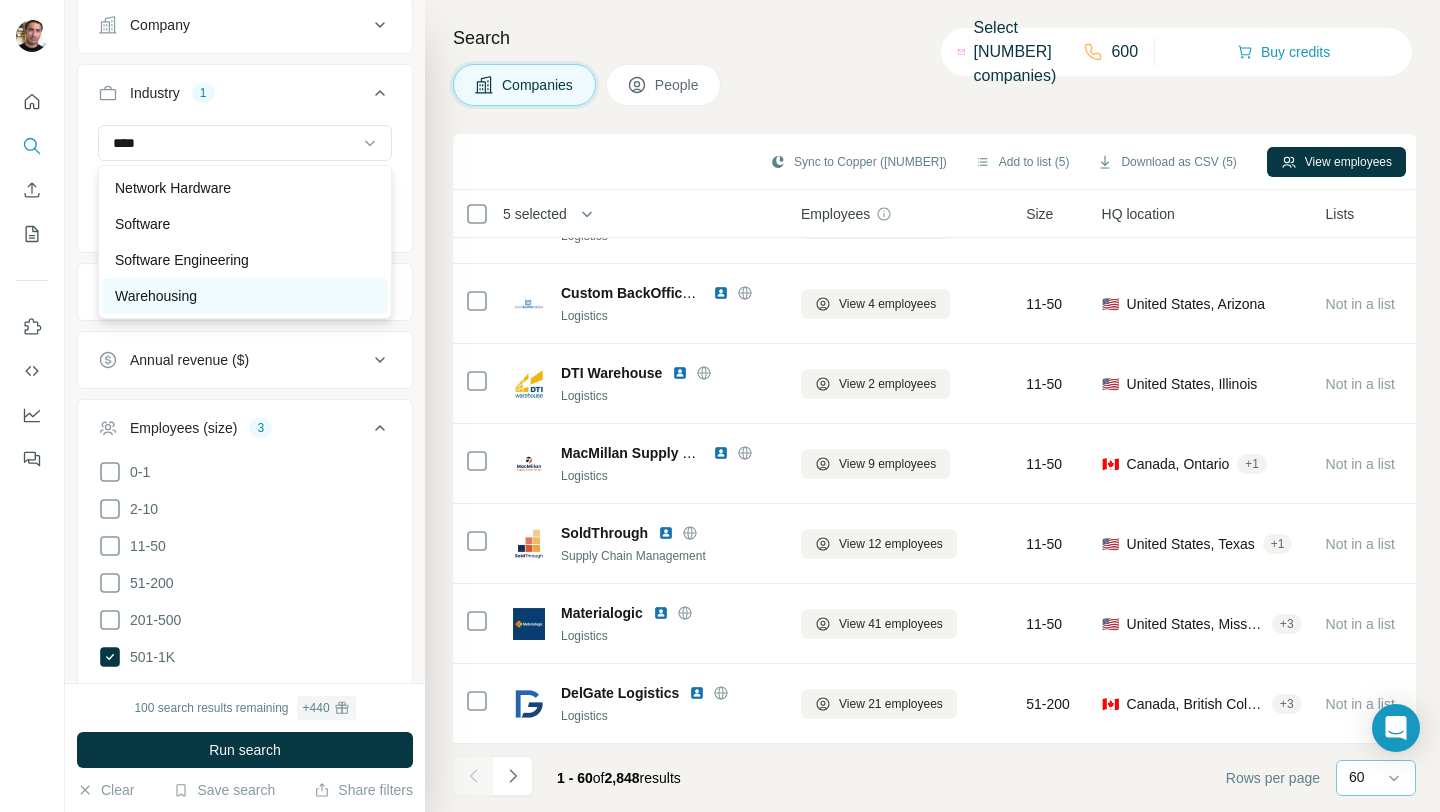 click on "Warehousing" at bounding box center (156, 296) 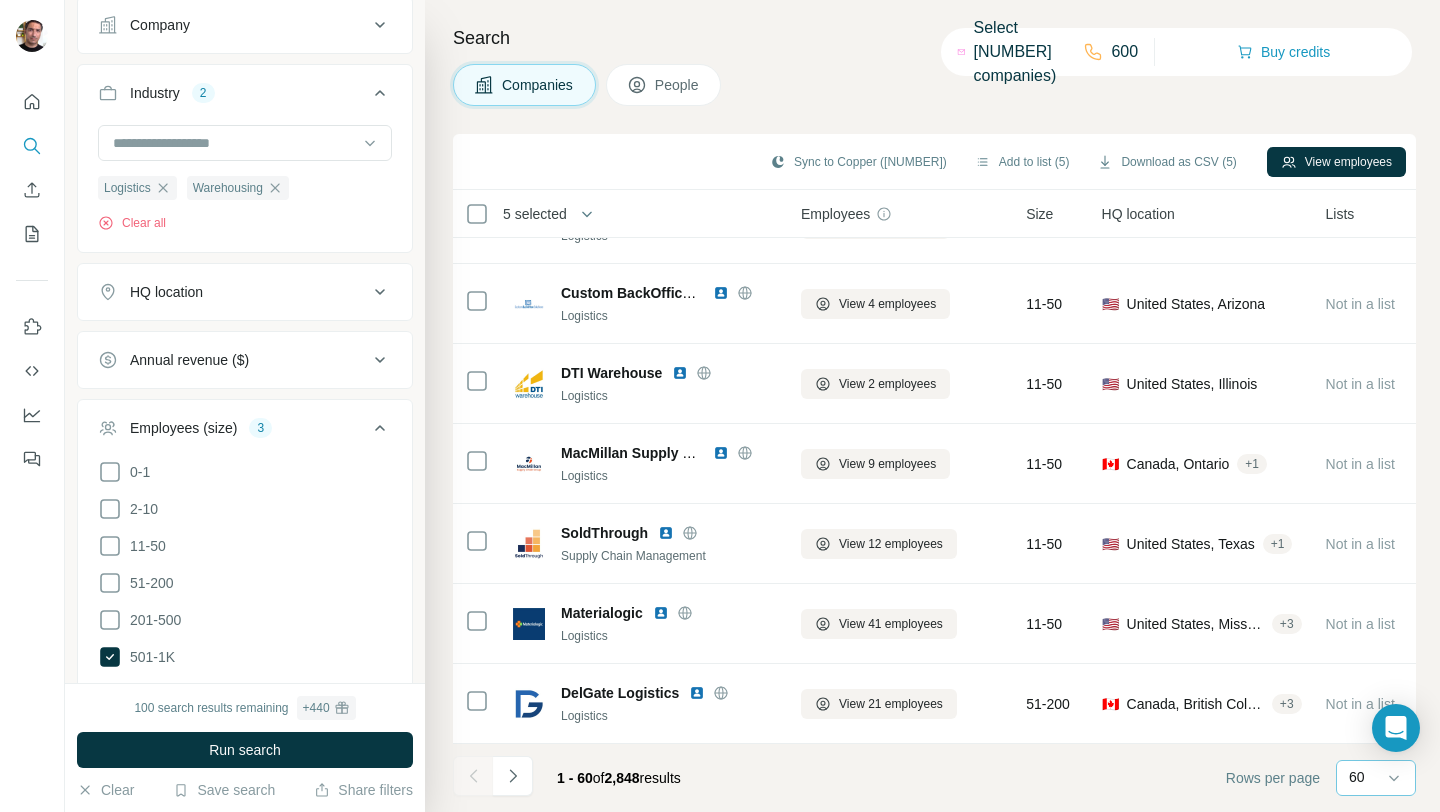 click on "HQ location" at bounding box center [233, 292] 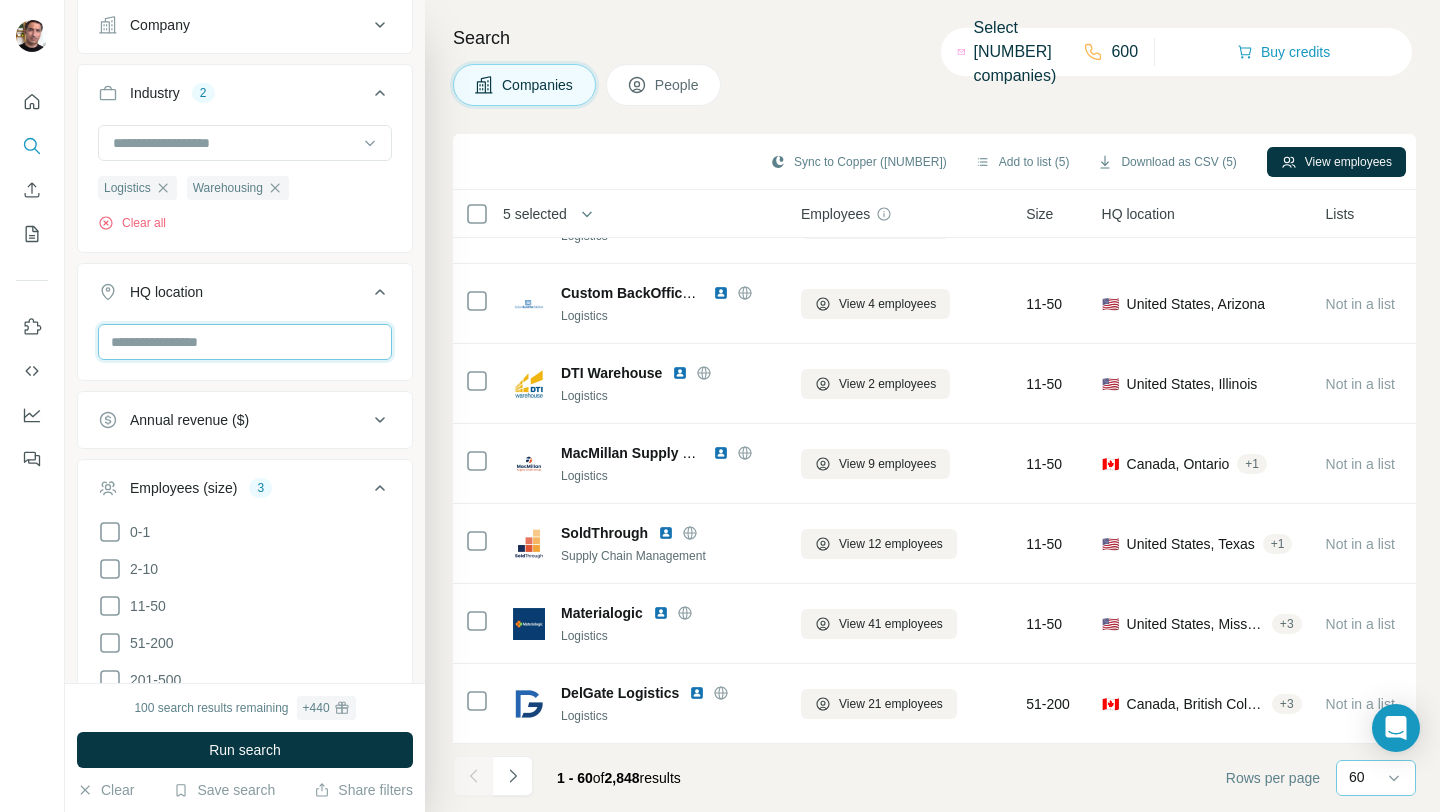 click at bounding box center [245, 342] 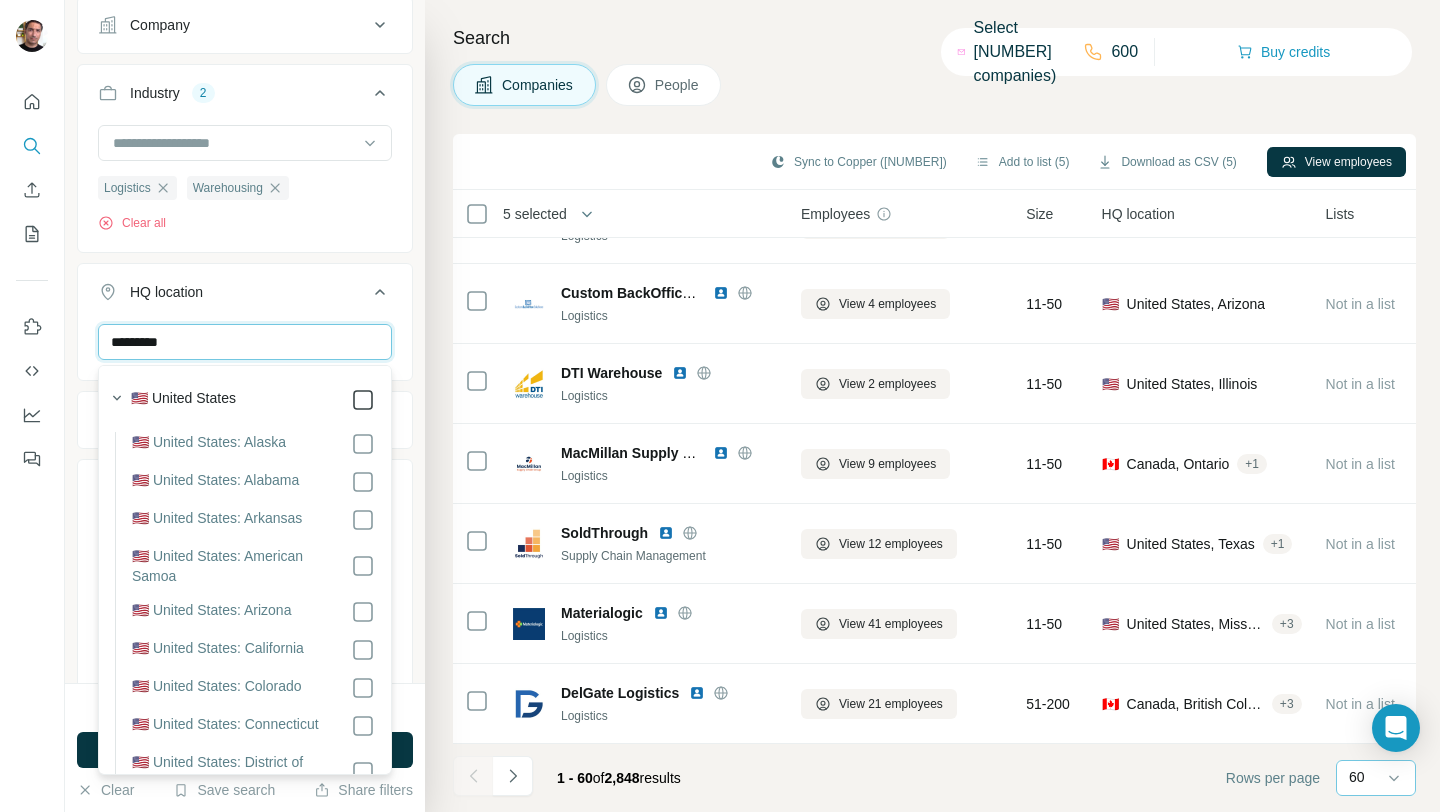 type on "*********" 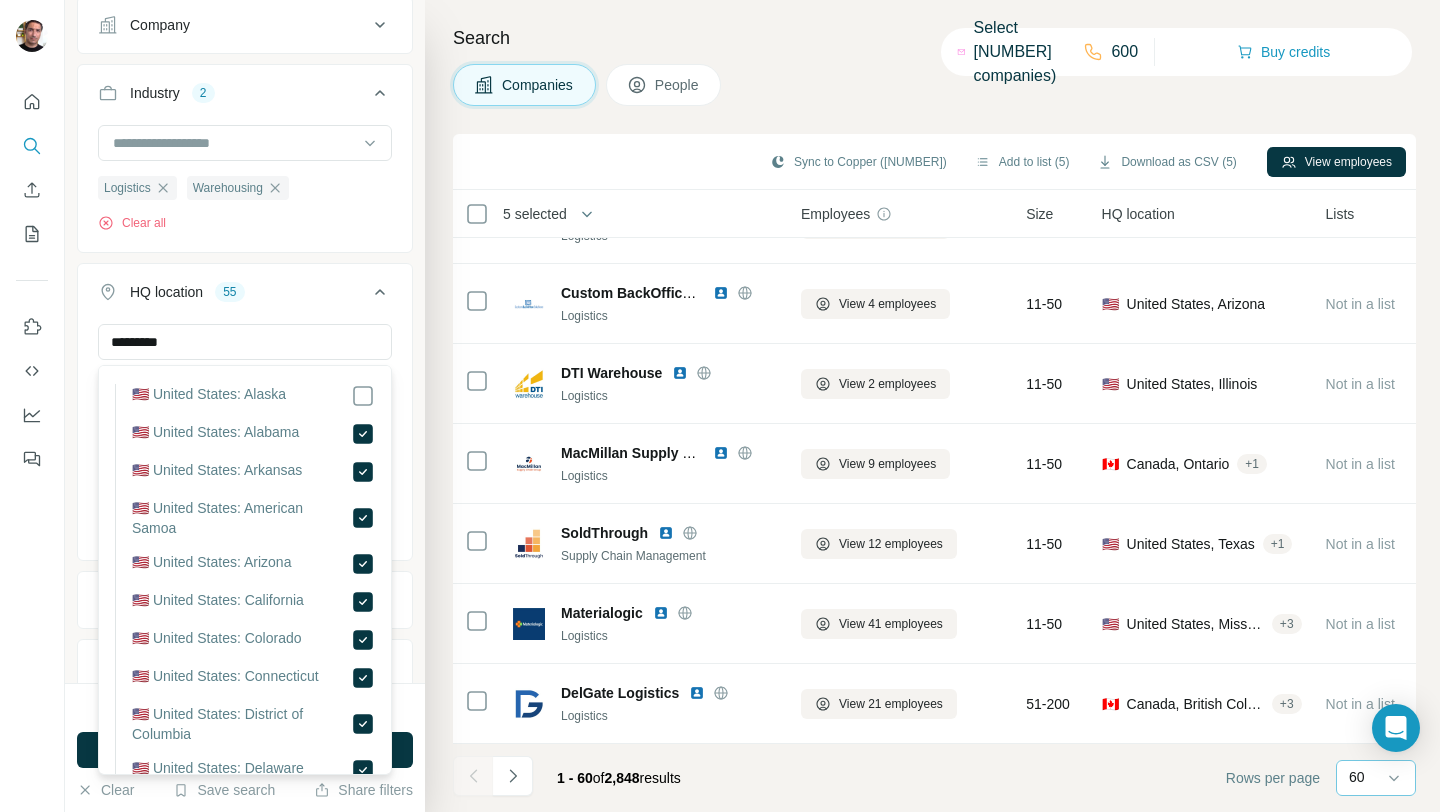scroll, scrollTop: 63, scrollLeft: 0, axis: vertical 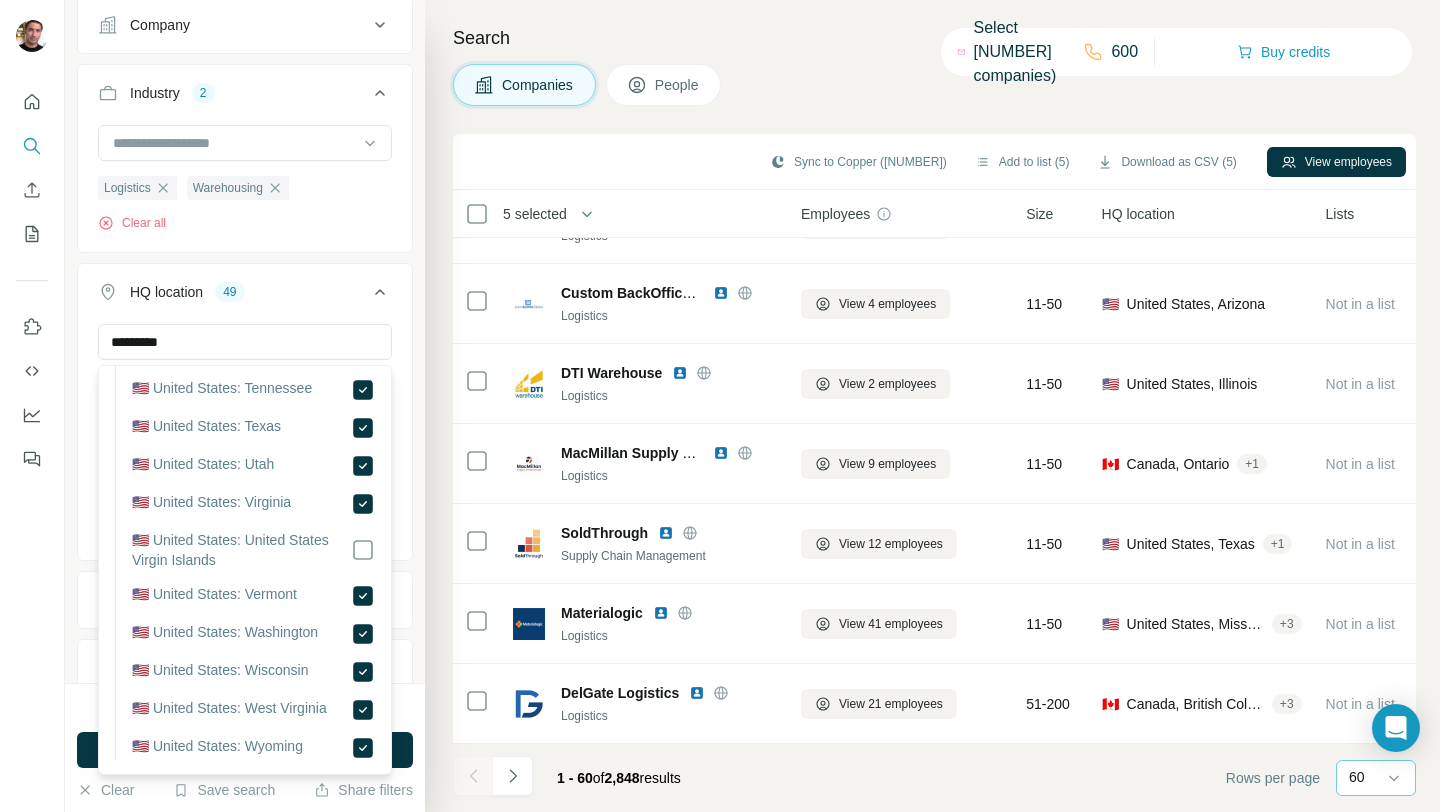 click 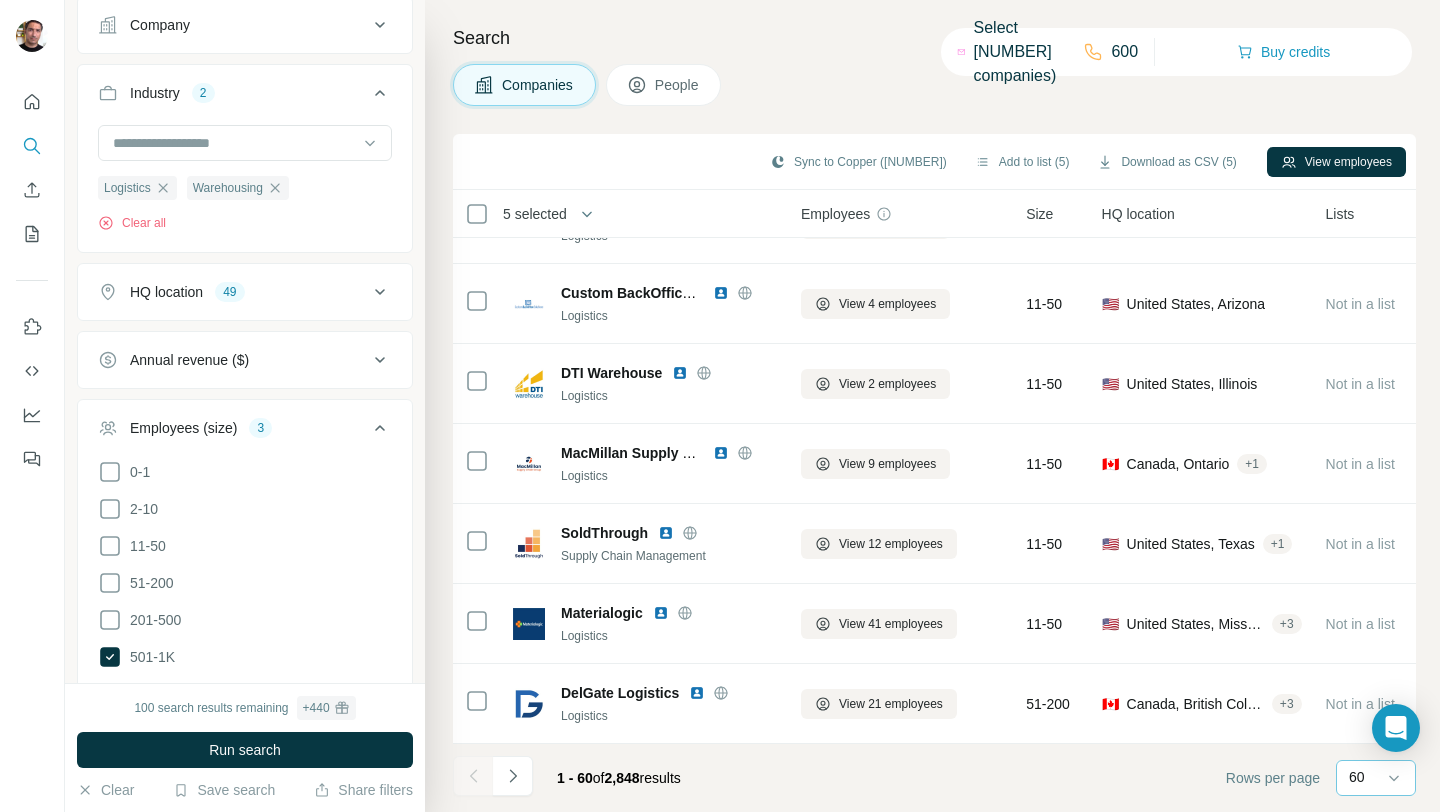 click on "Annual revenue ($)" at bounding box center [233, 360] 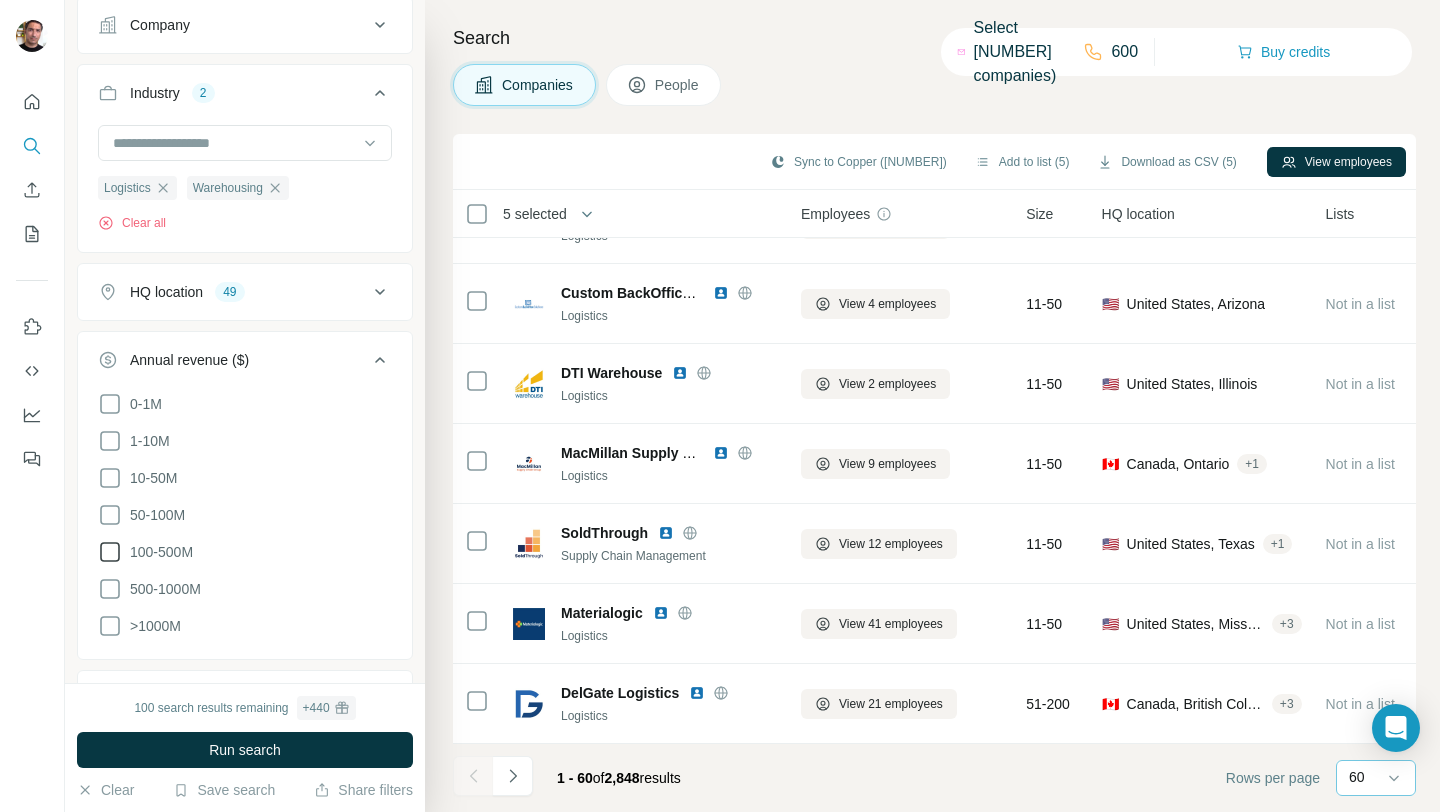 click 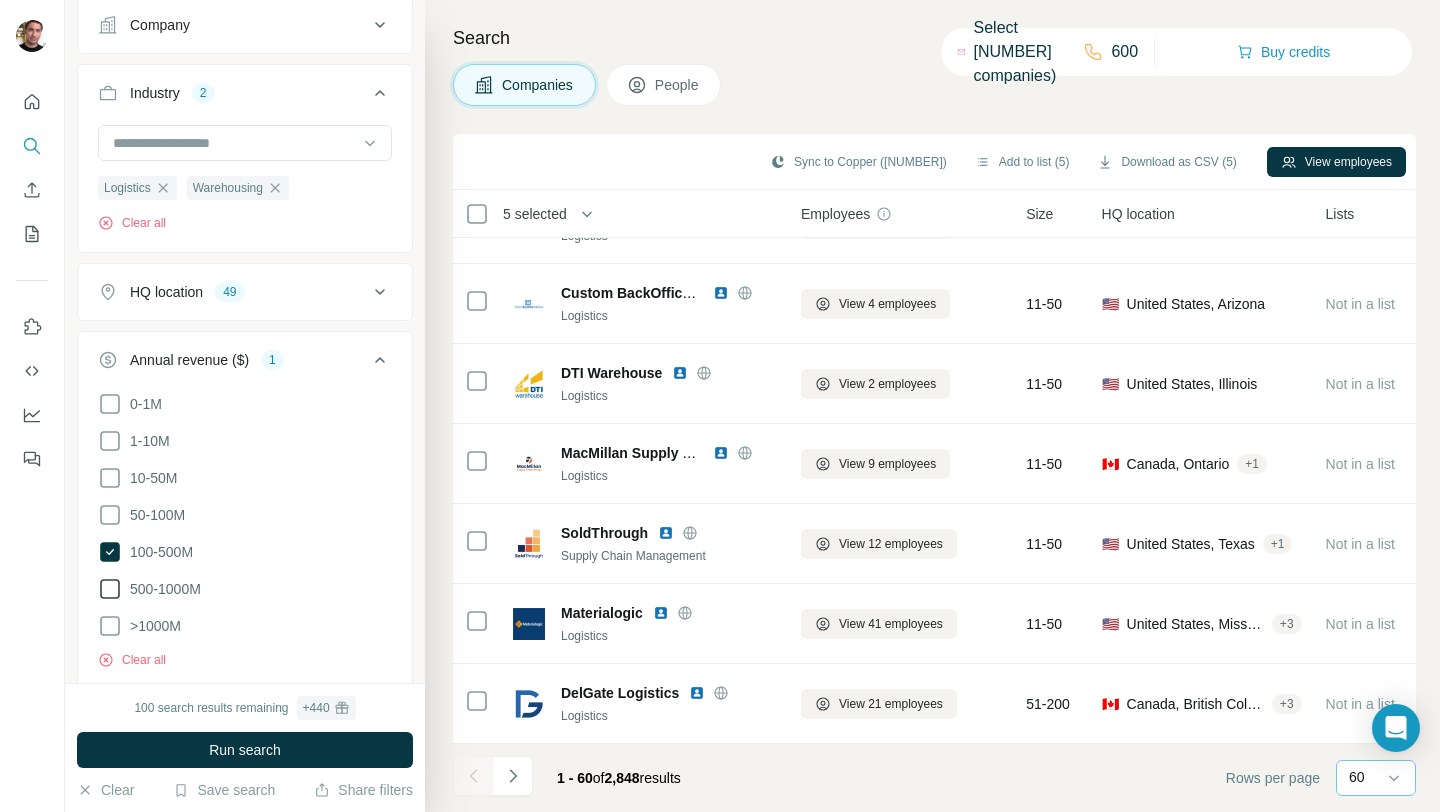 click 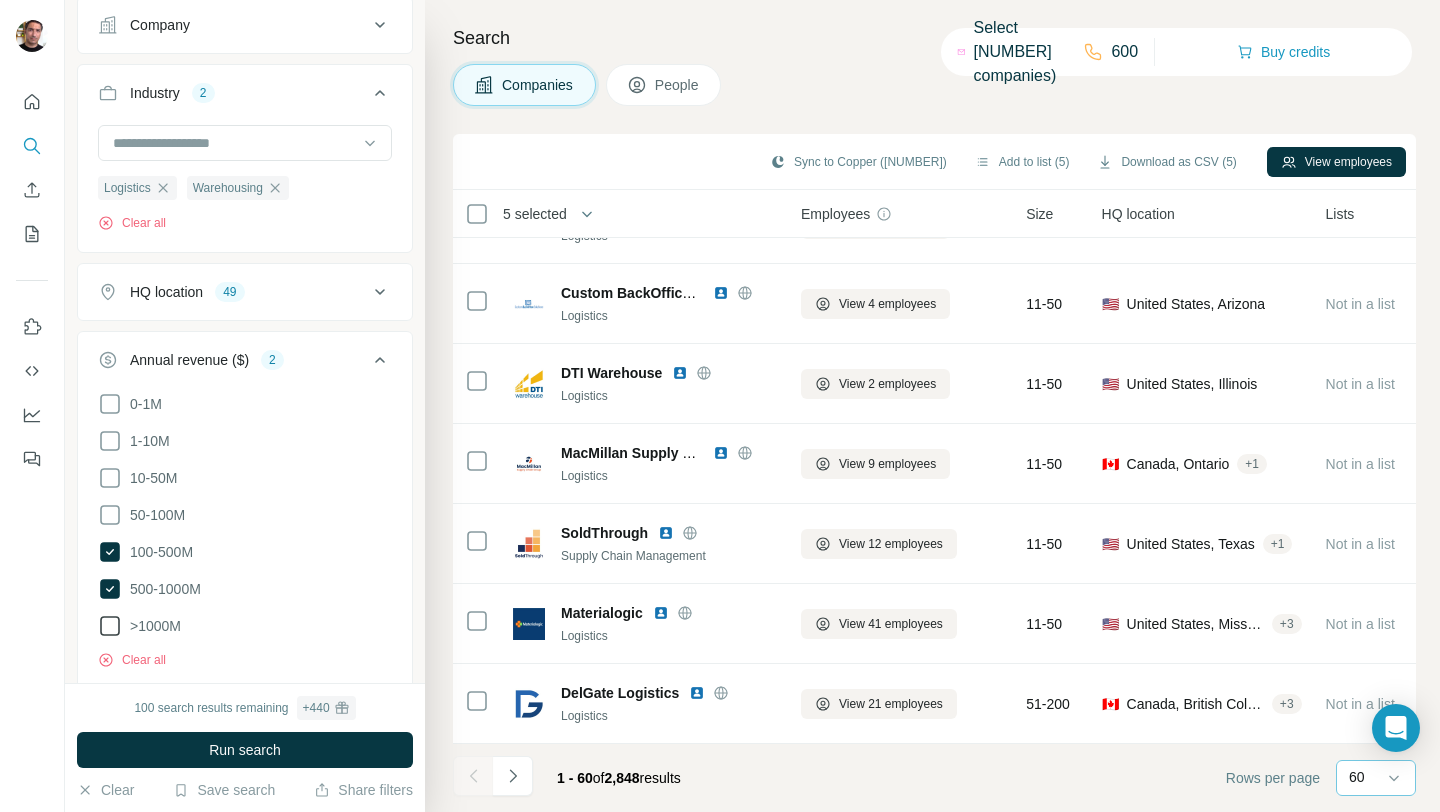 click 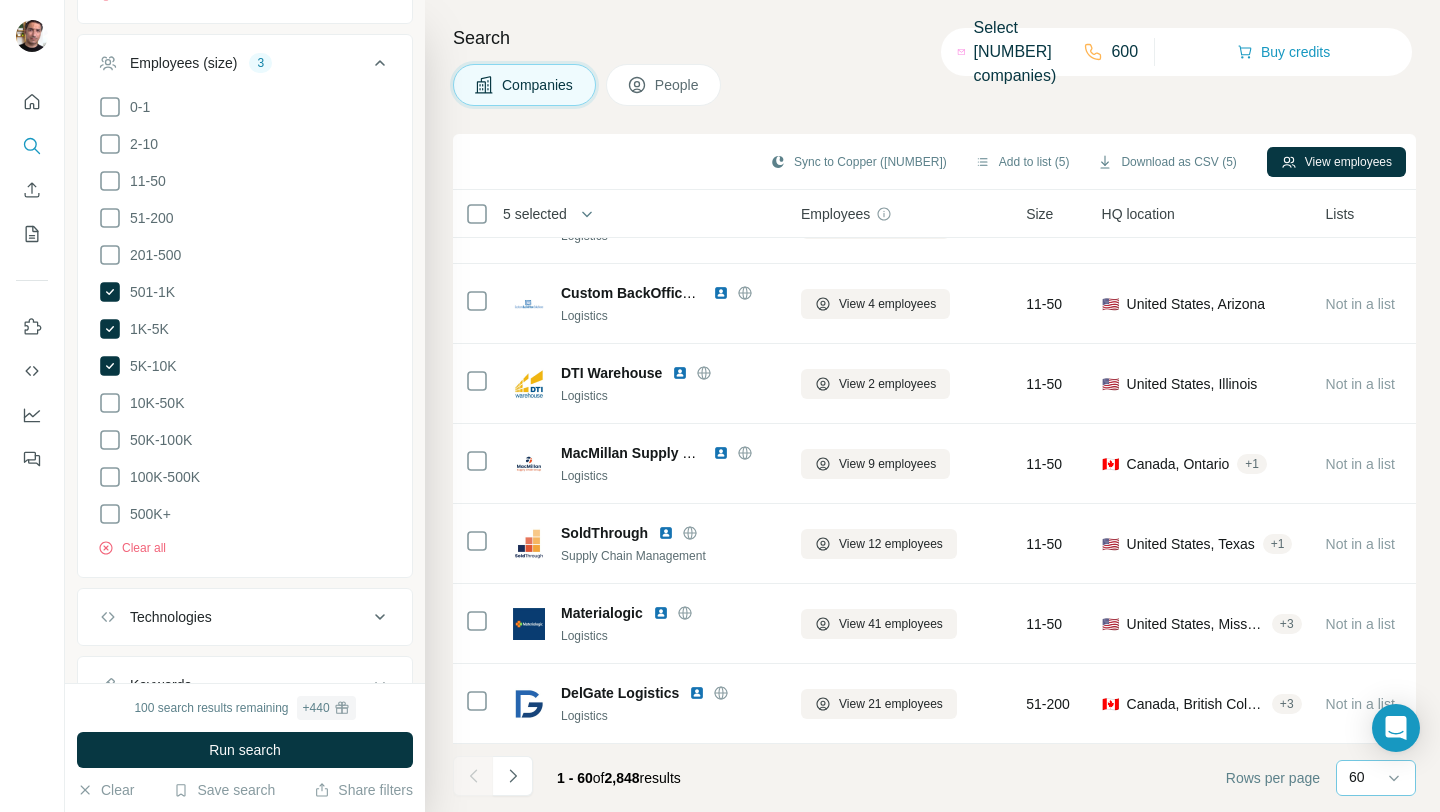 scroll, scrollTop: 908, scrollLeft: 0, axis: vertical 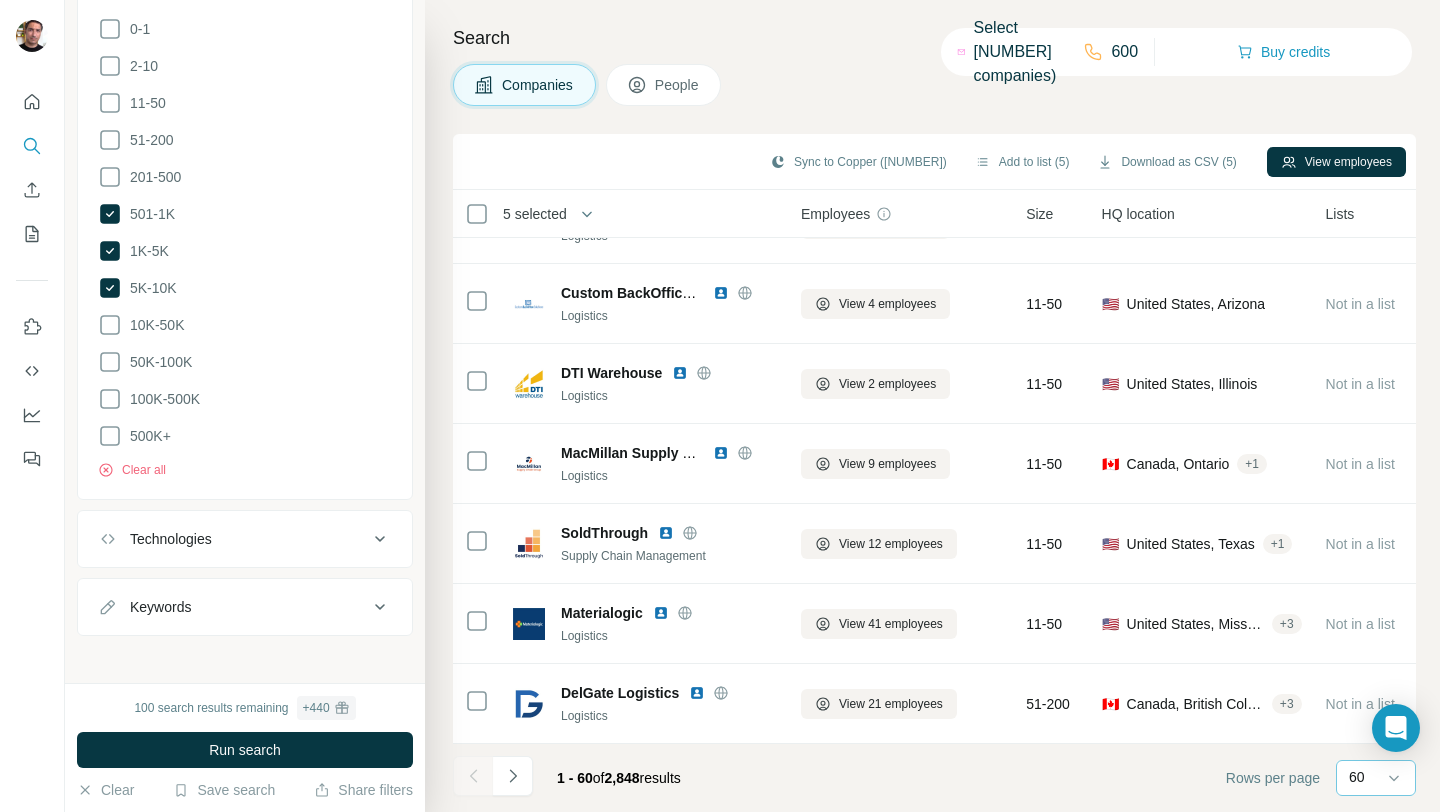 click on "Technologies" at bounding box center (245, 539) 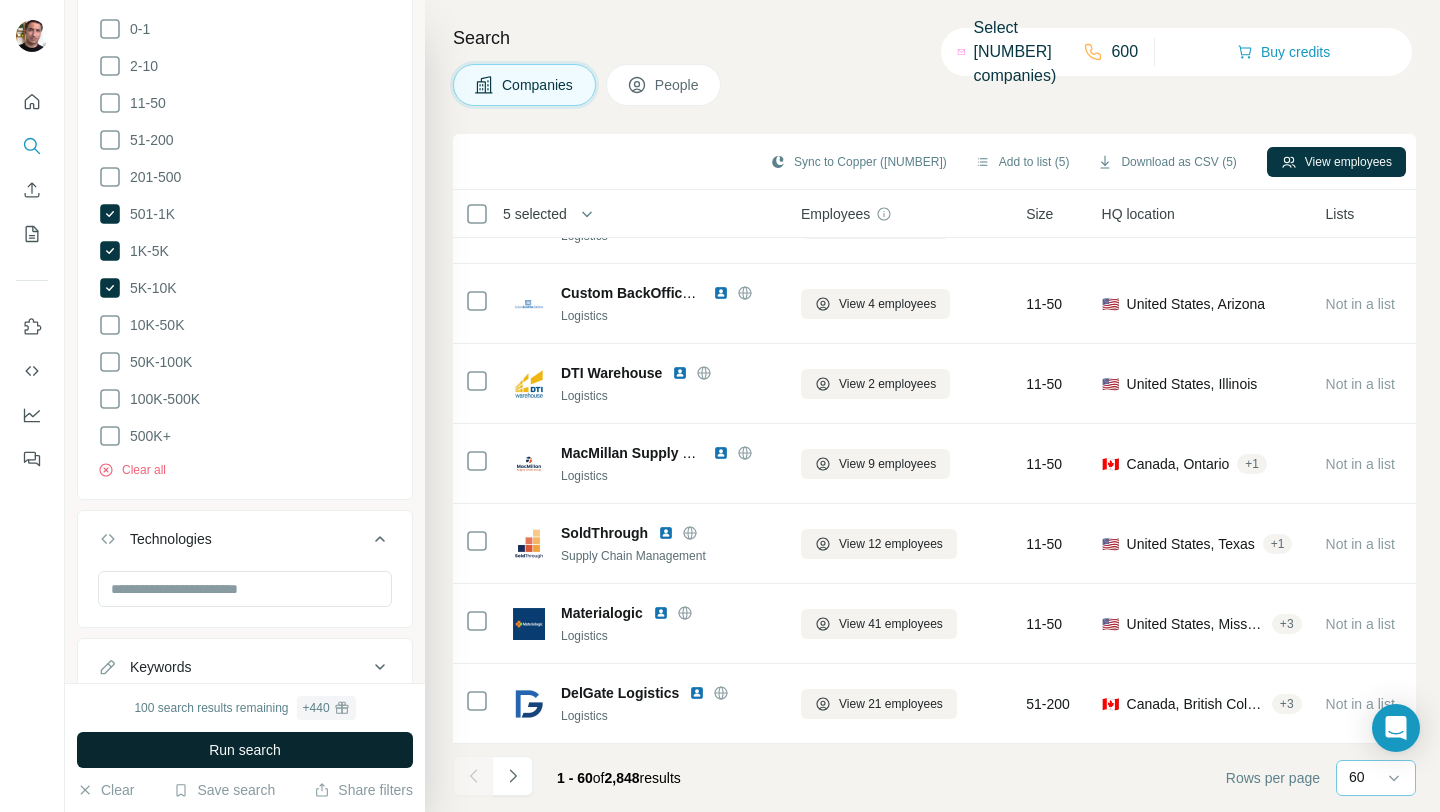 click on "Run search" at bounding box center (245, 750) 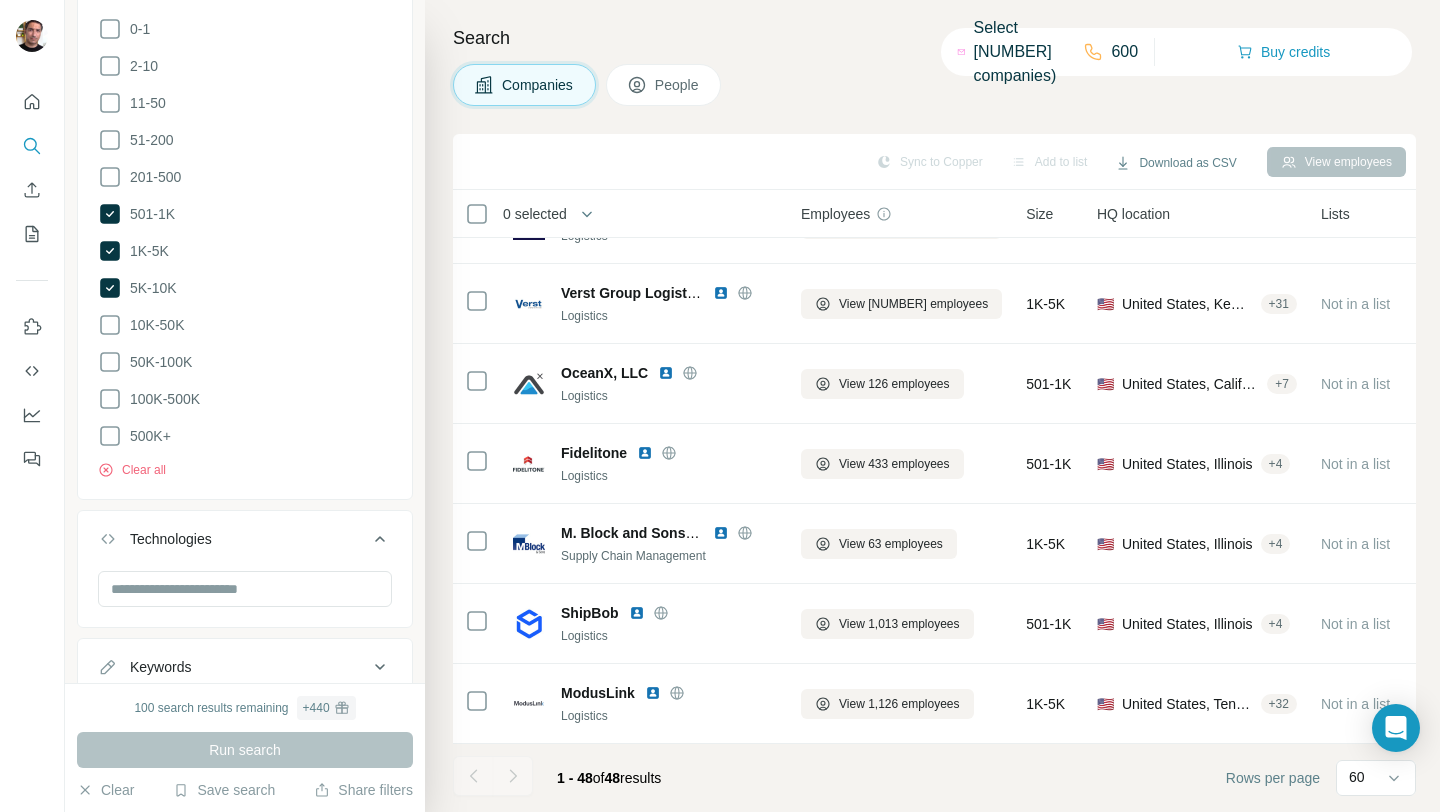 scroll, scrollTop: 3334, scrollLeft: 0, axis: vertical 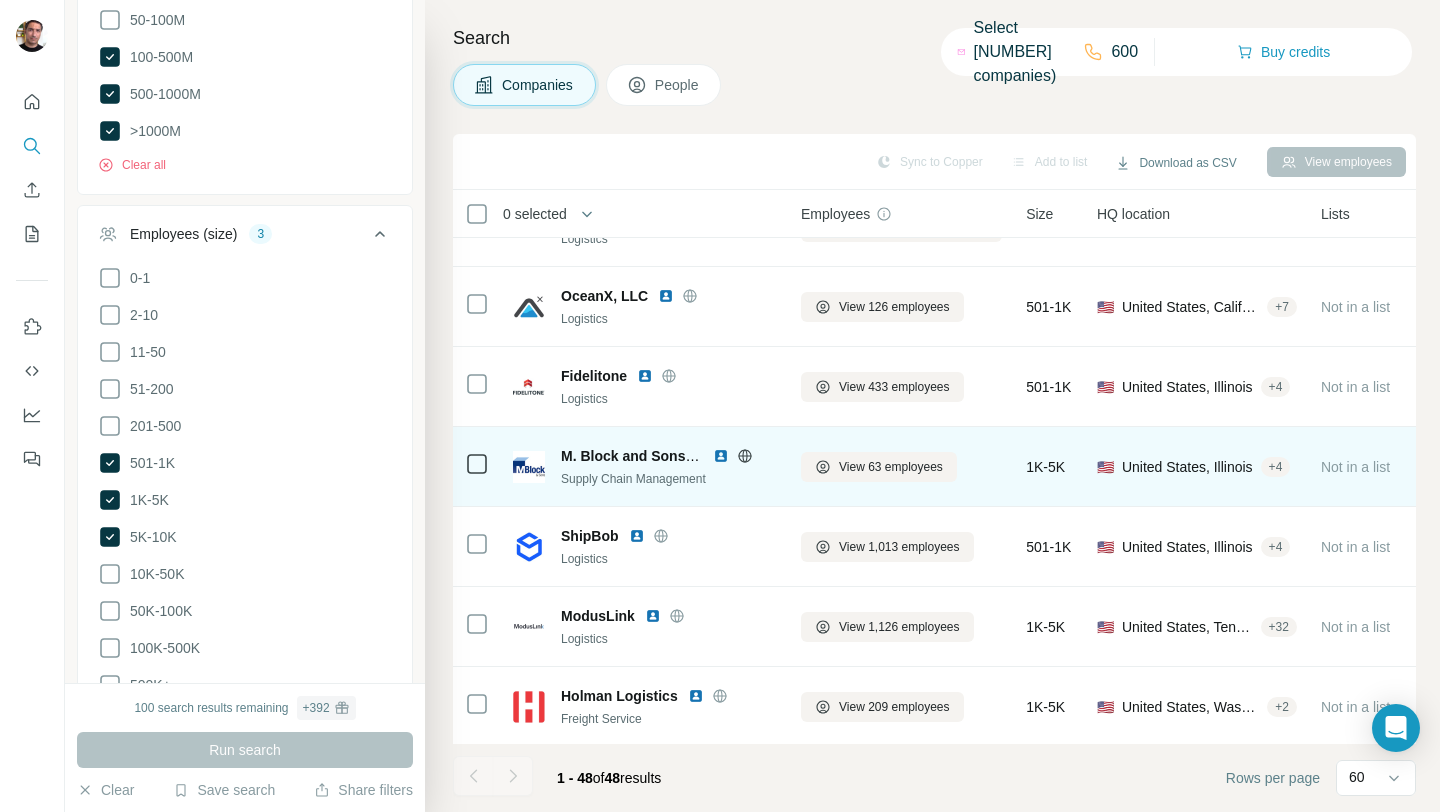 click on "+ [NUMBER]" at bounding box center [1276, 467] 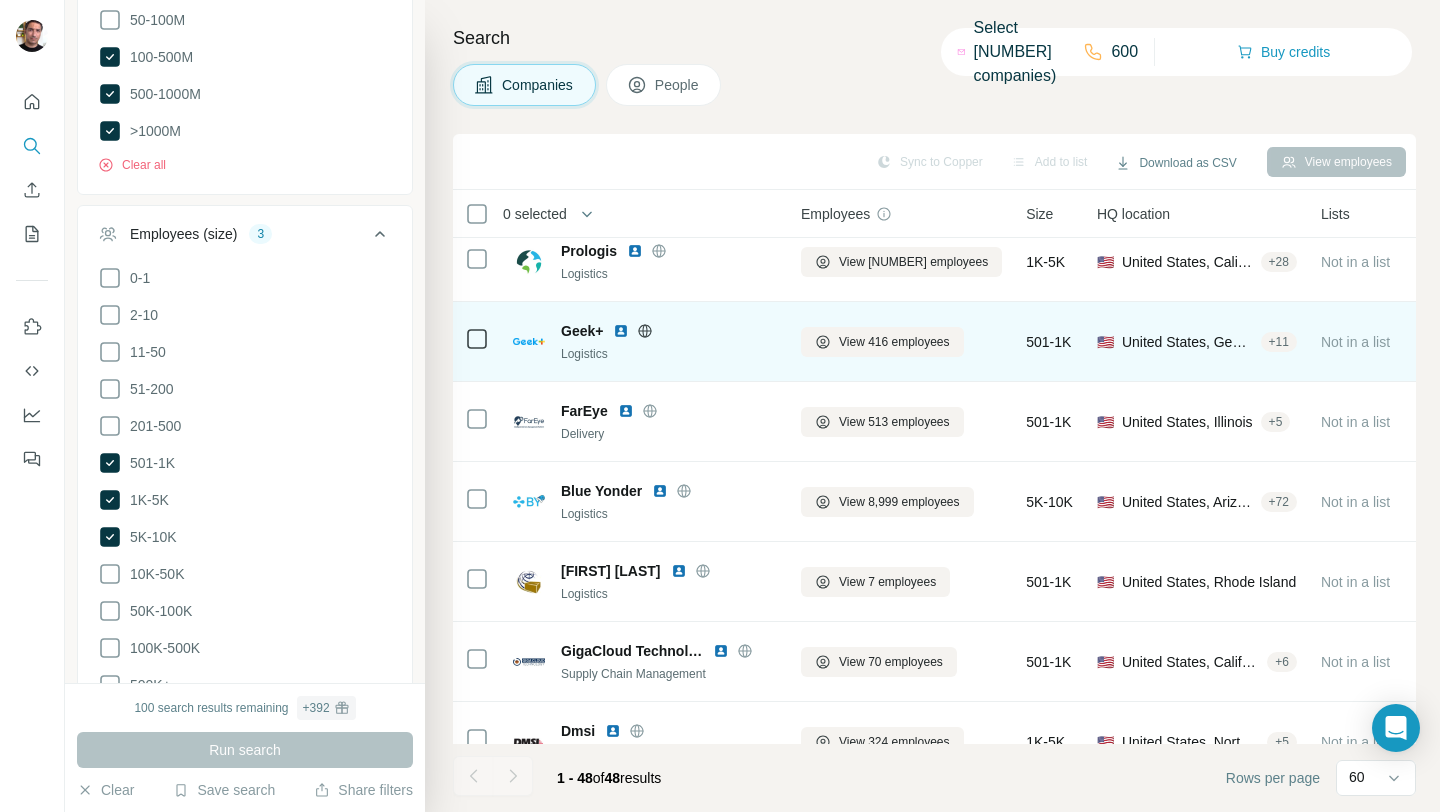scroll, scrollTop: 2498, scrollLeft: 0, axis: vertical 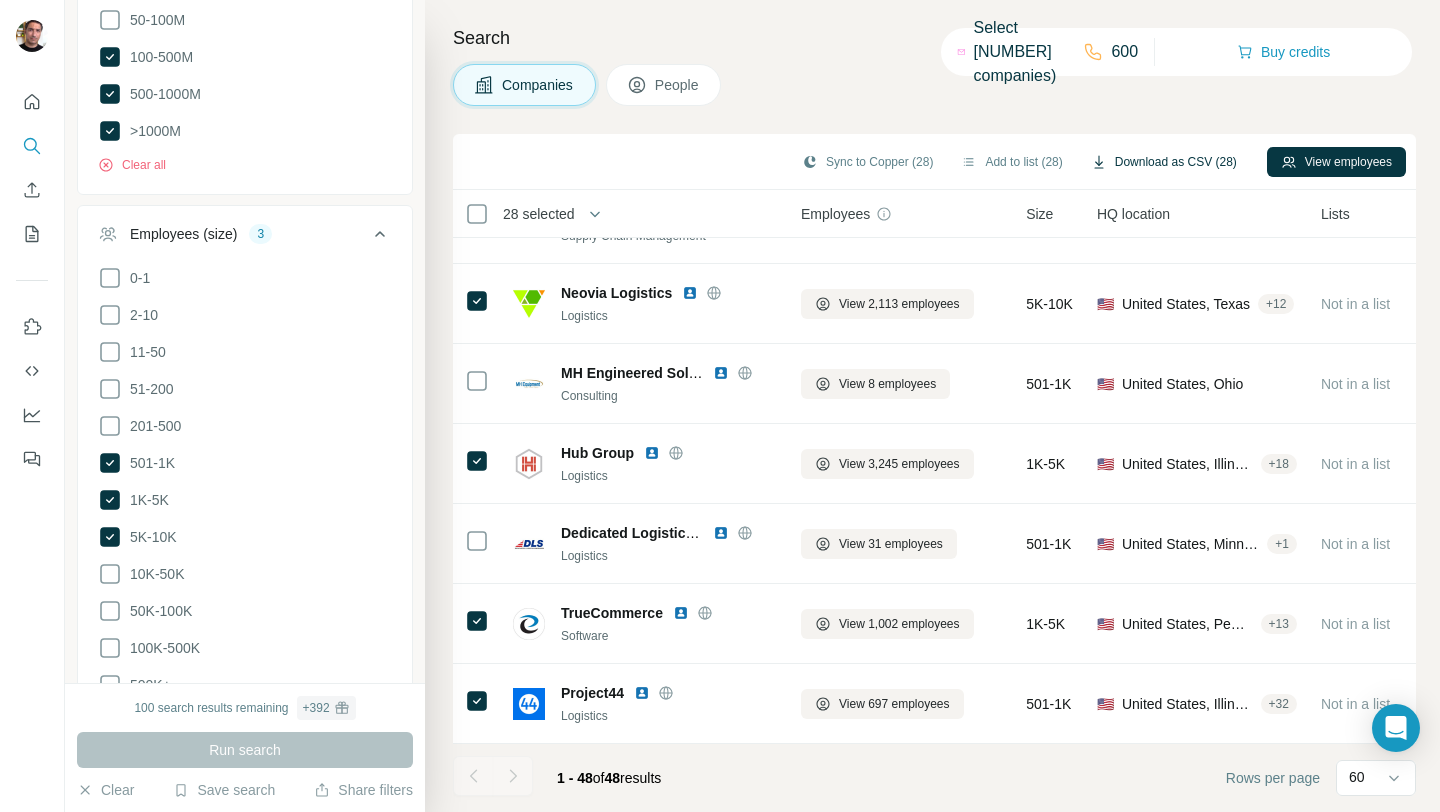 click on "Download as CSV (28)" at bounding box center [1164, 162] 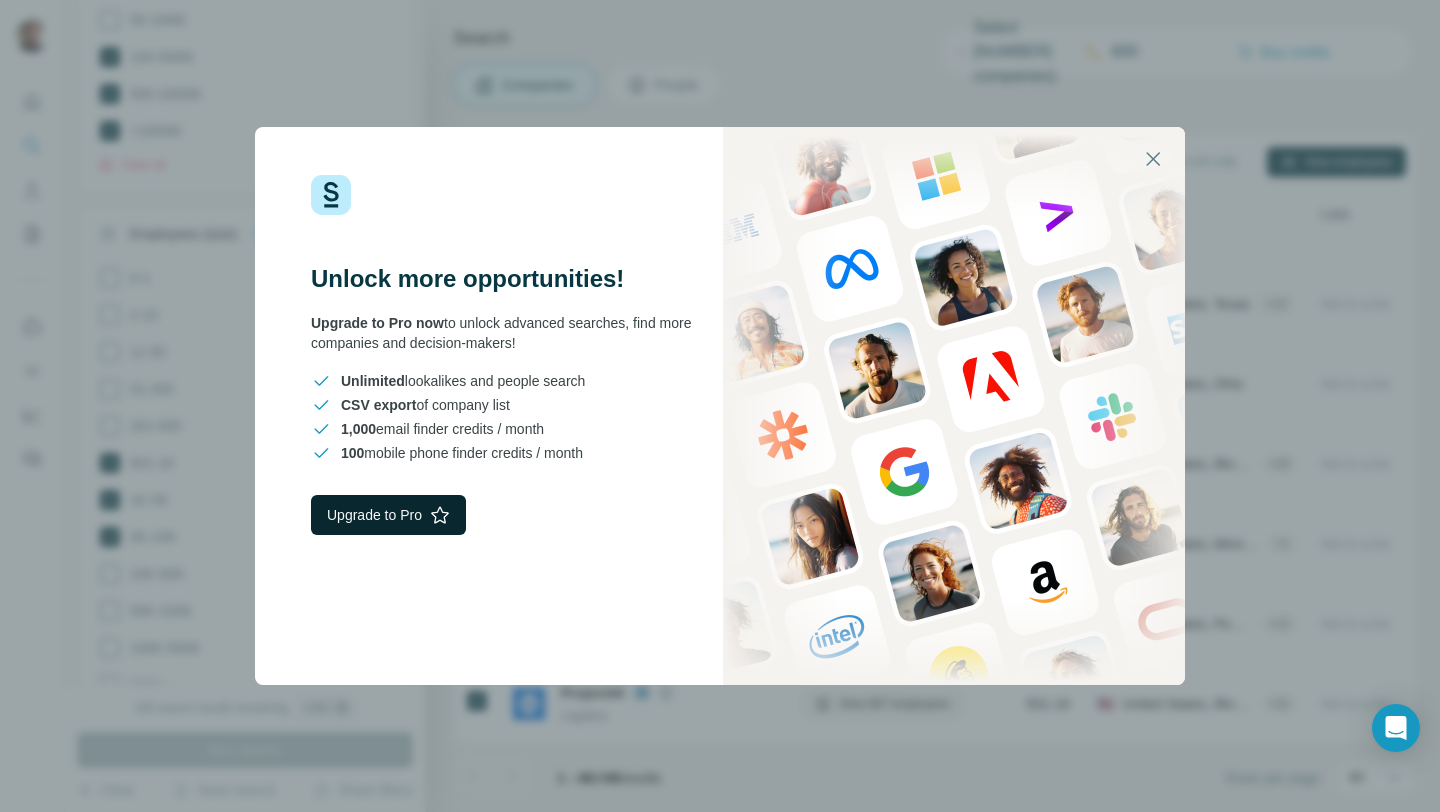 click on "Upgrade to Pro" at bounding box center (388, 515) 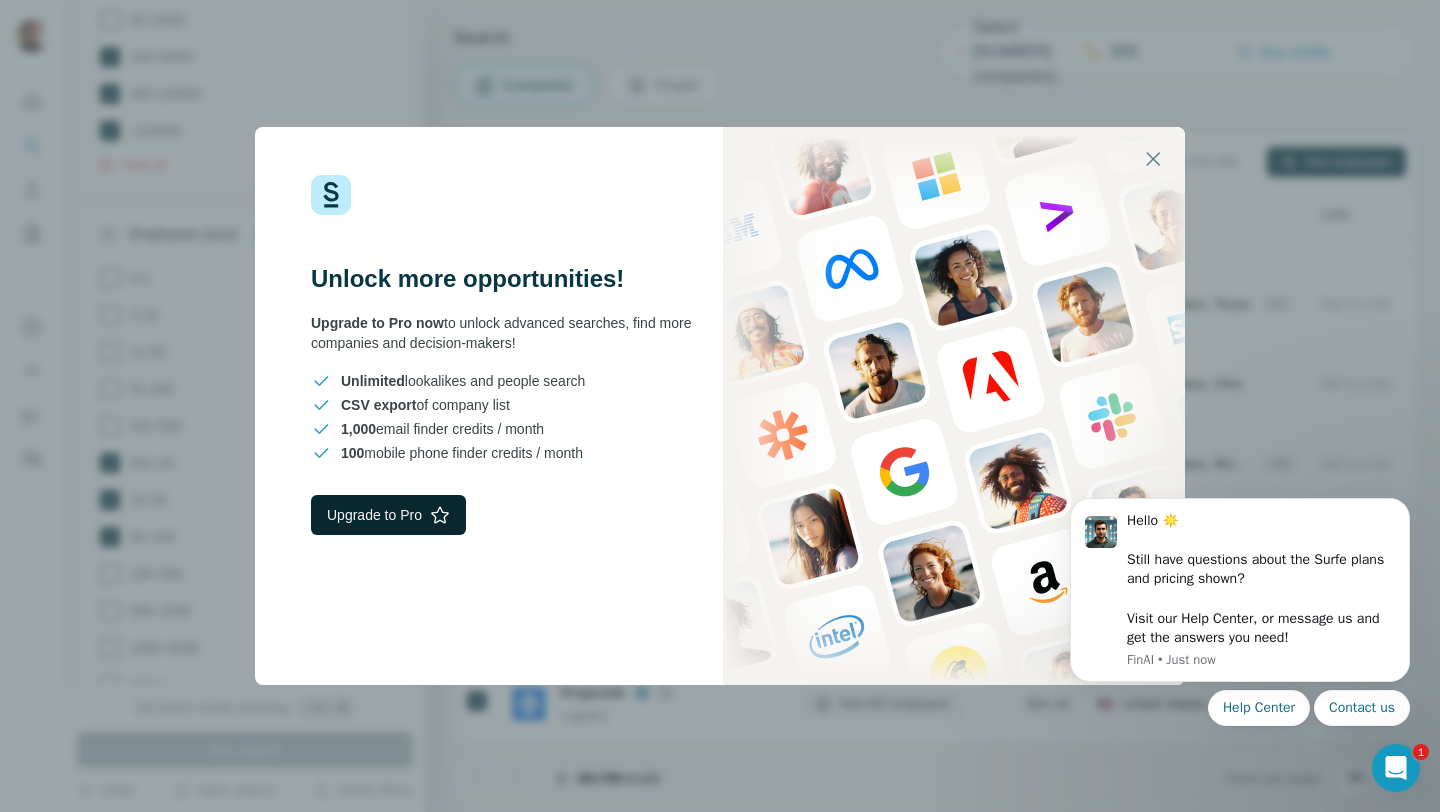 scroll, scrollTop: 0, scrollLeft: 0, axis: both 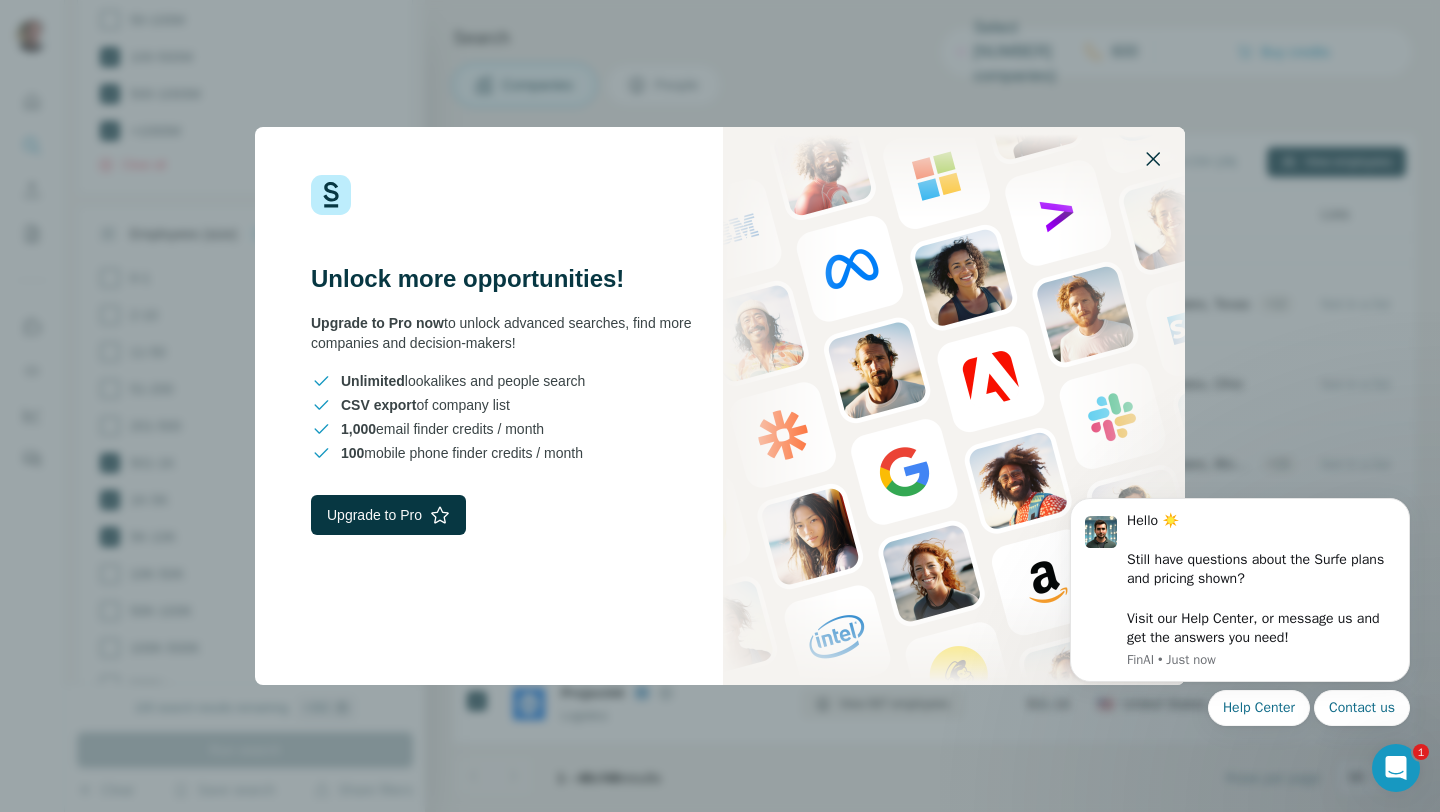 click 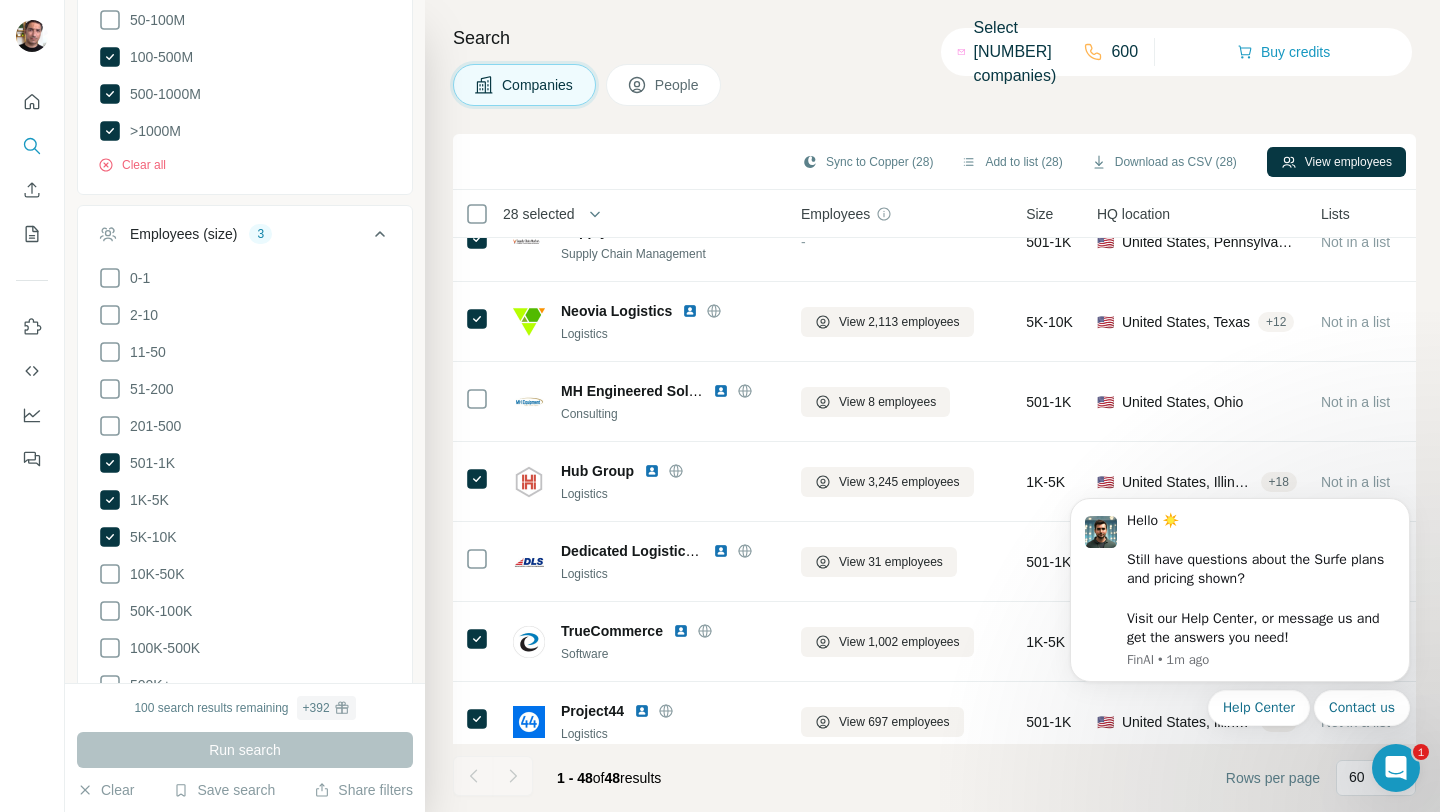 scroll, scrollTop: 3317, scrollLeft: 0, axis: vertical 